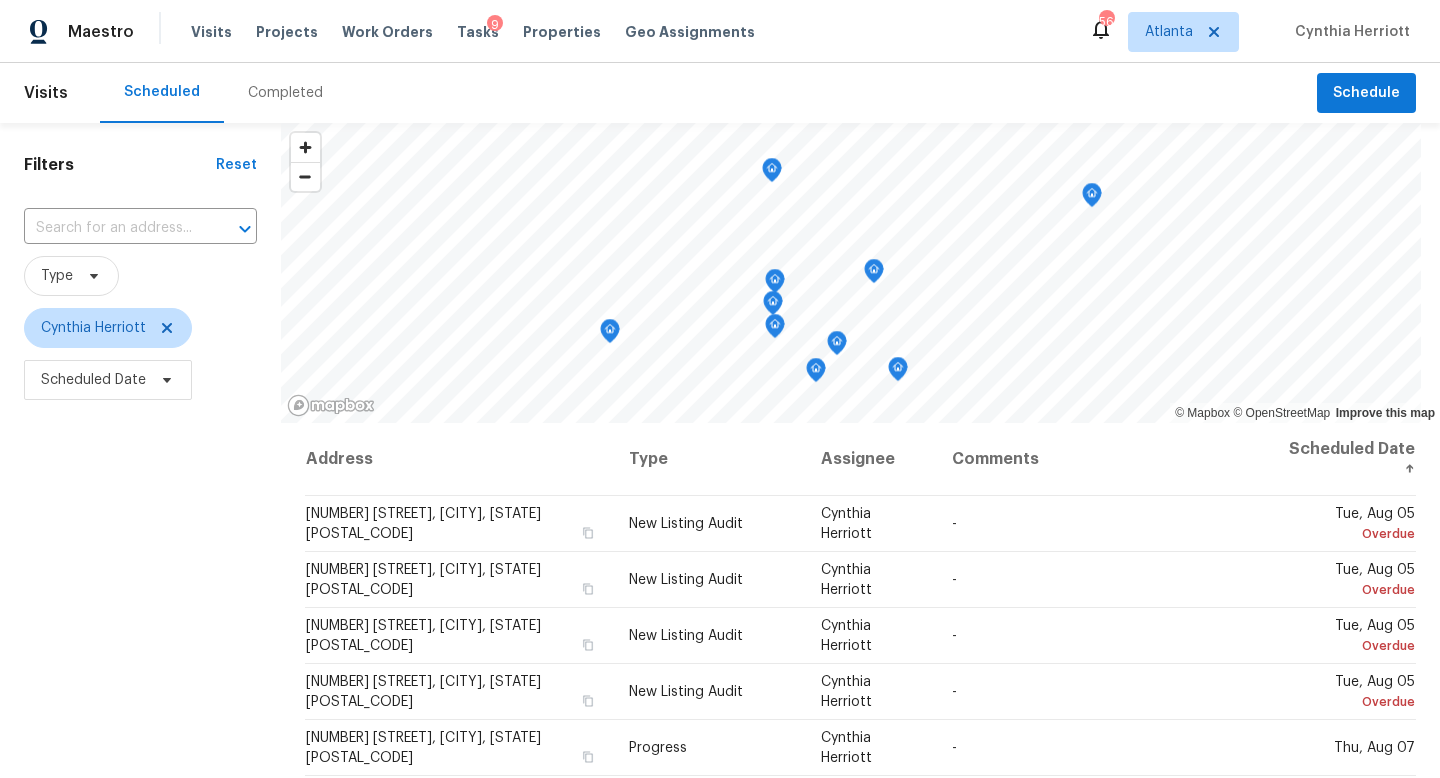 scroll, scrollTop: 0, scrollLeft: 0, axis: both 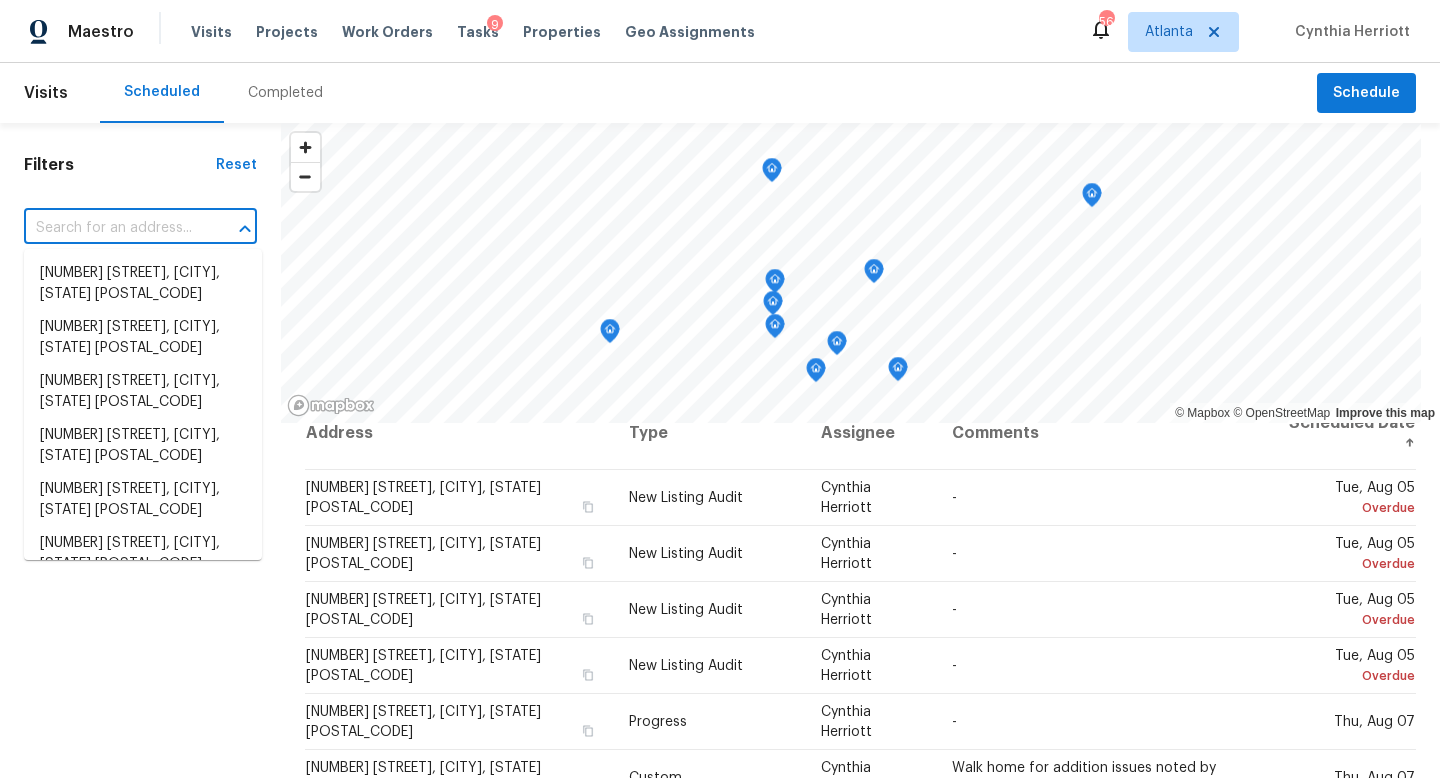 click at bounding box center (112, 228) 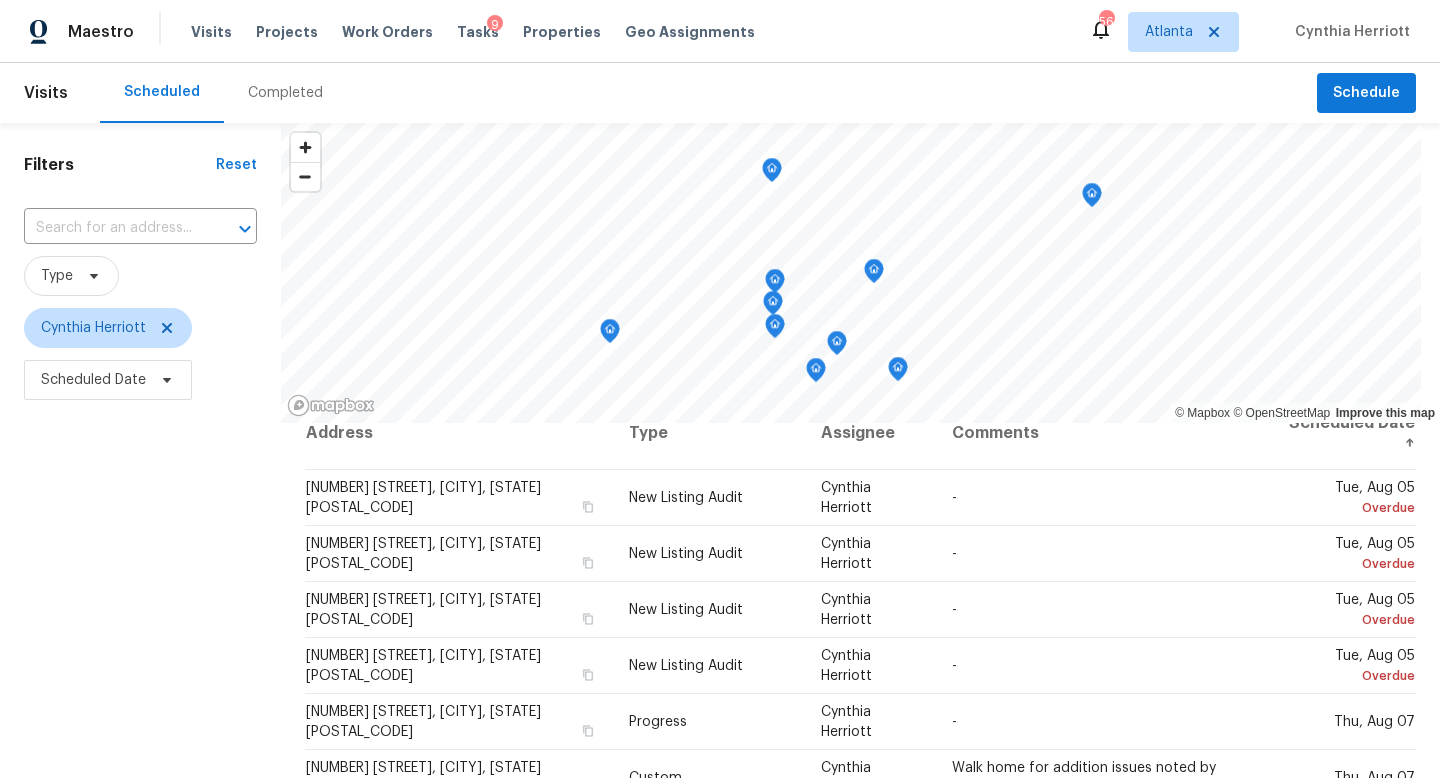click on "Completed" at bounding box center (285, 93) 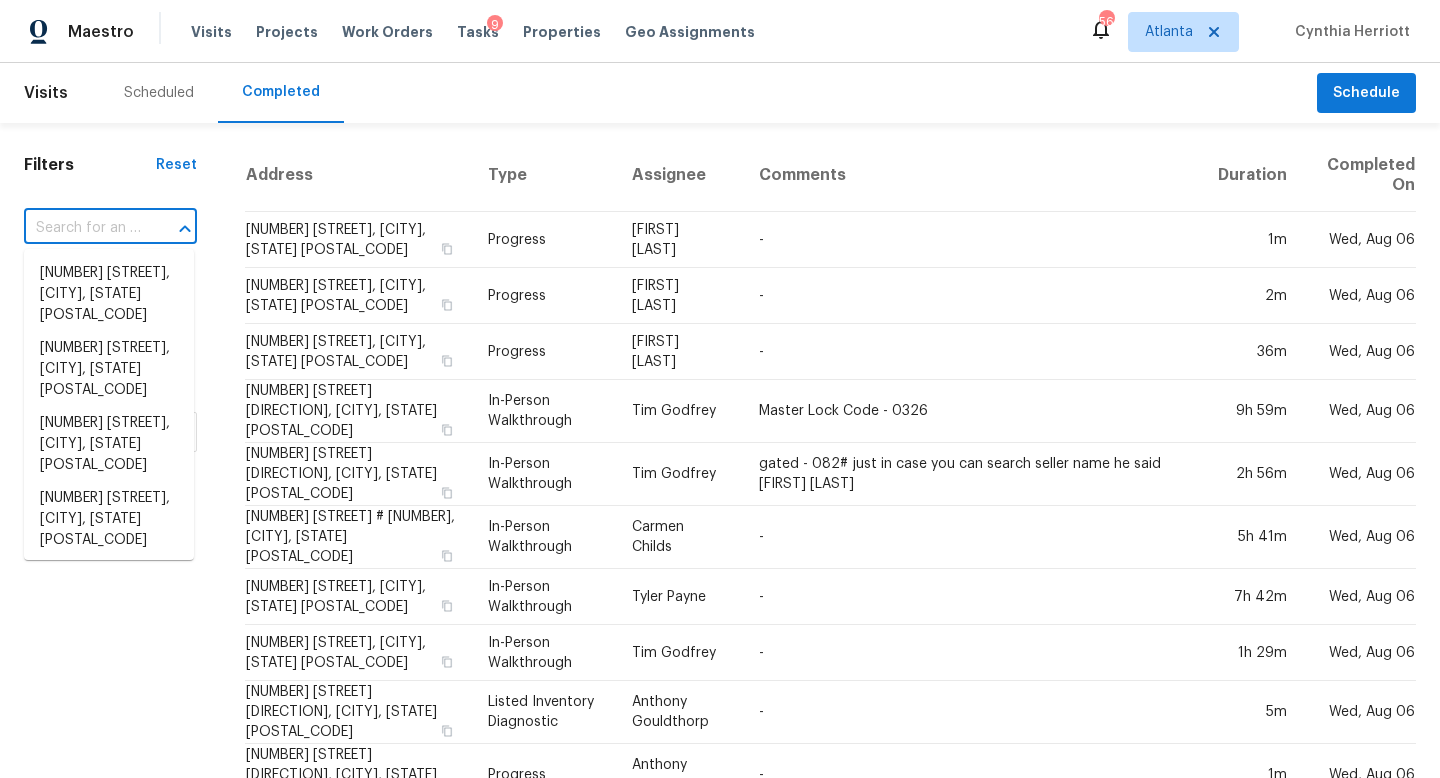click at bounding box center (82, 228) 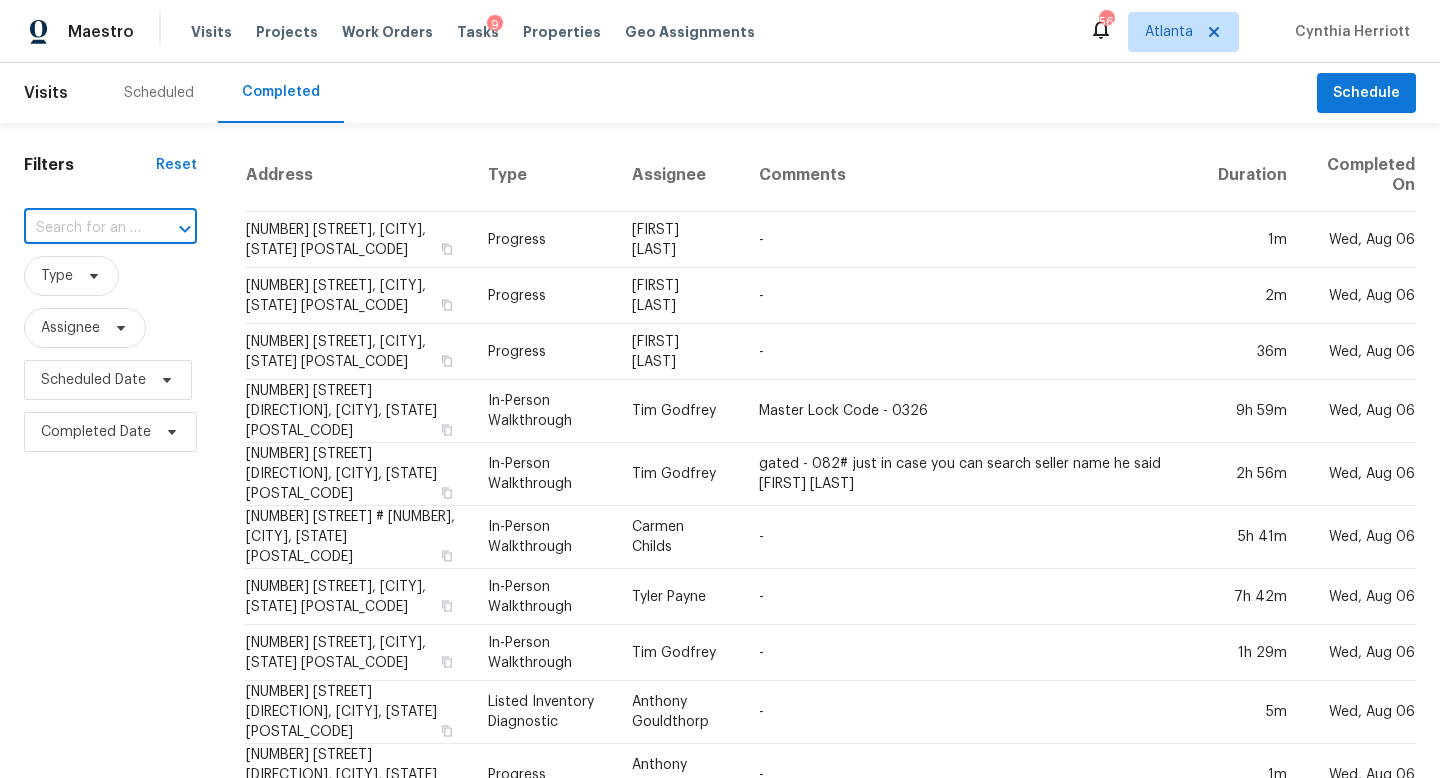 paste on "[NUMBER] [STREET] [DIRECTION], [CITY], [STATE] [POSTAL_CODE]" 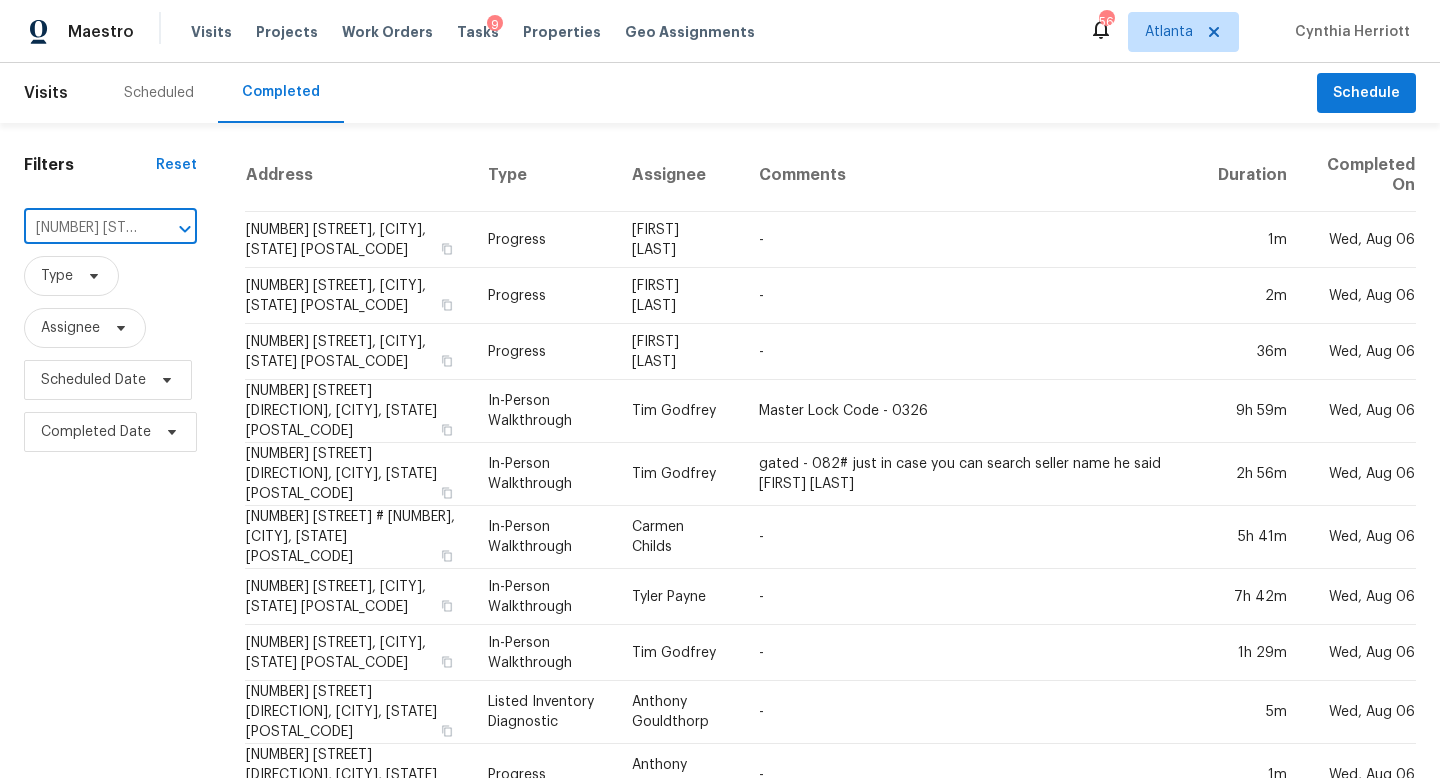 scroll, scrollTop: 0, scrollLeft: 188, axis: horizontal 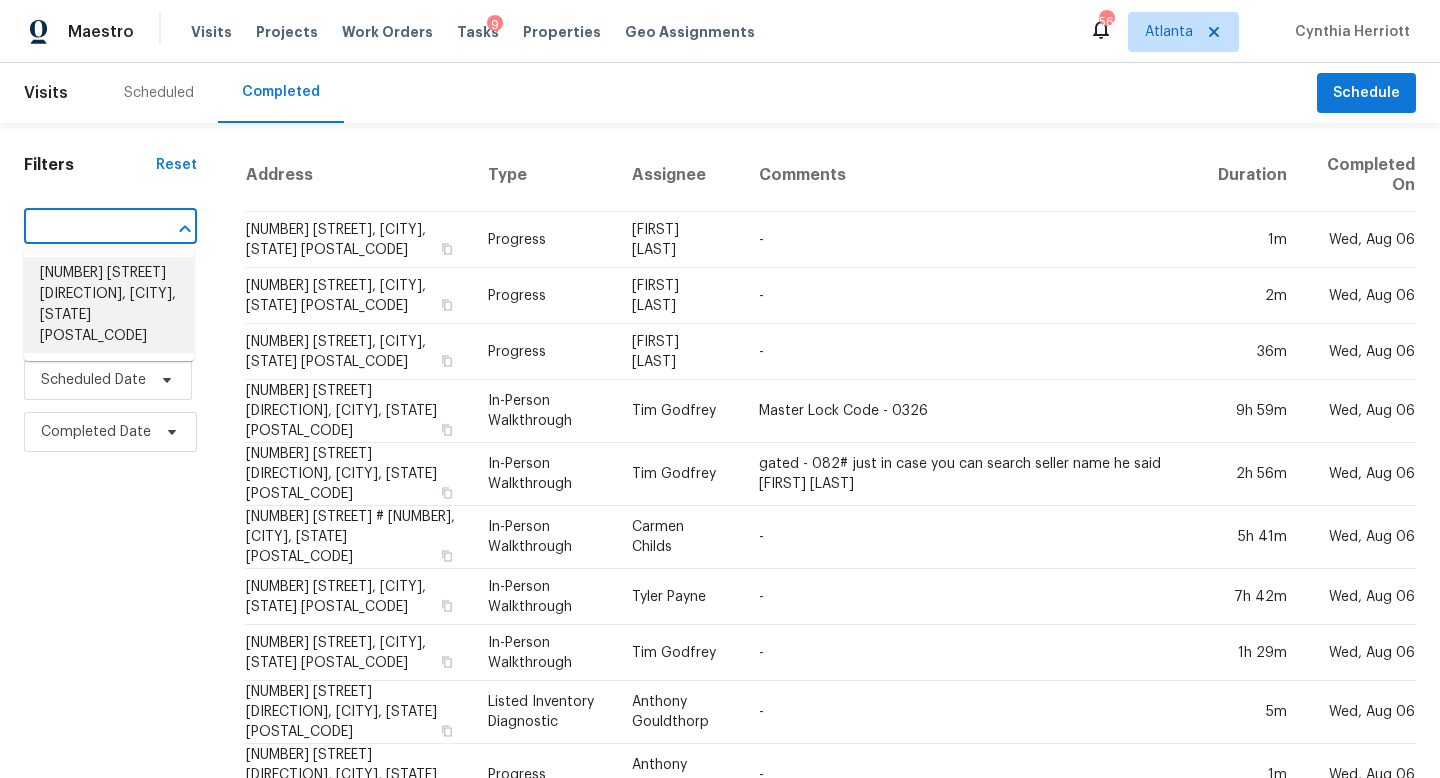 click on "[NUMBER] [STREET] [DIRECTION], [CITY], [STATE] [POSTAL_CODE]" at bounding box center (109, 305) 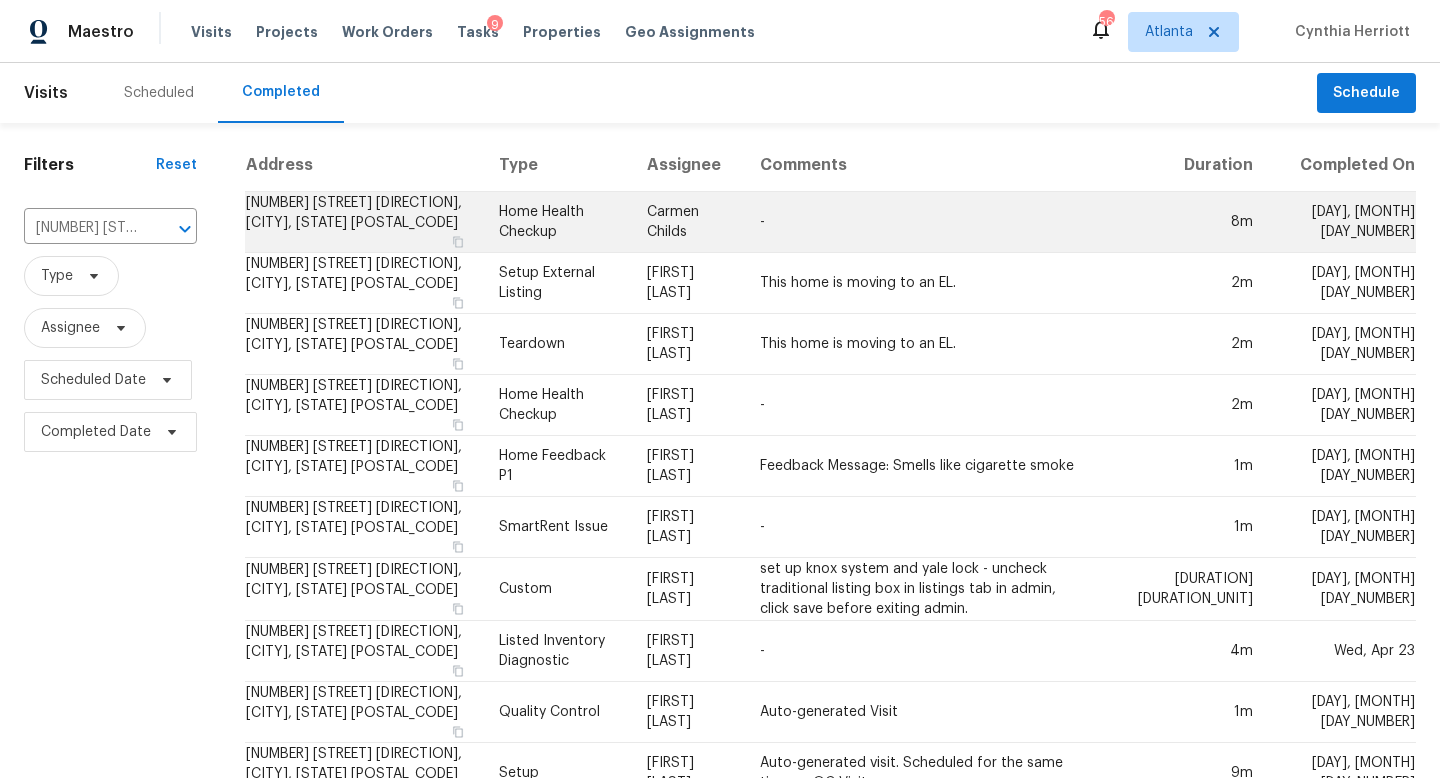 click on "[NUMBER] [STREET] [DIRECTION], [CITY], [STATE] [POSTAL_CODE]" at bounding box center [364, 222] 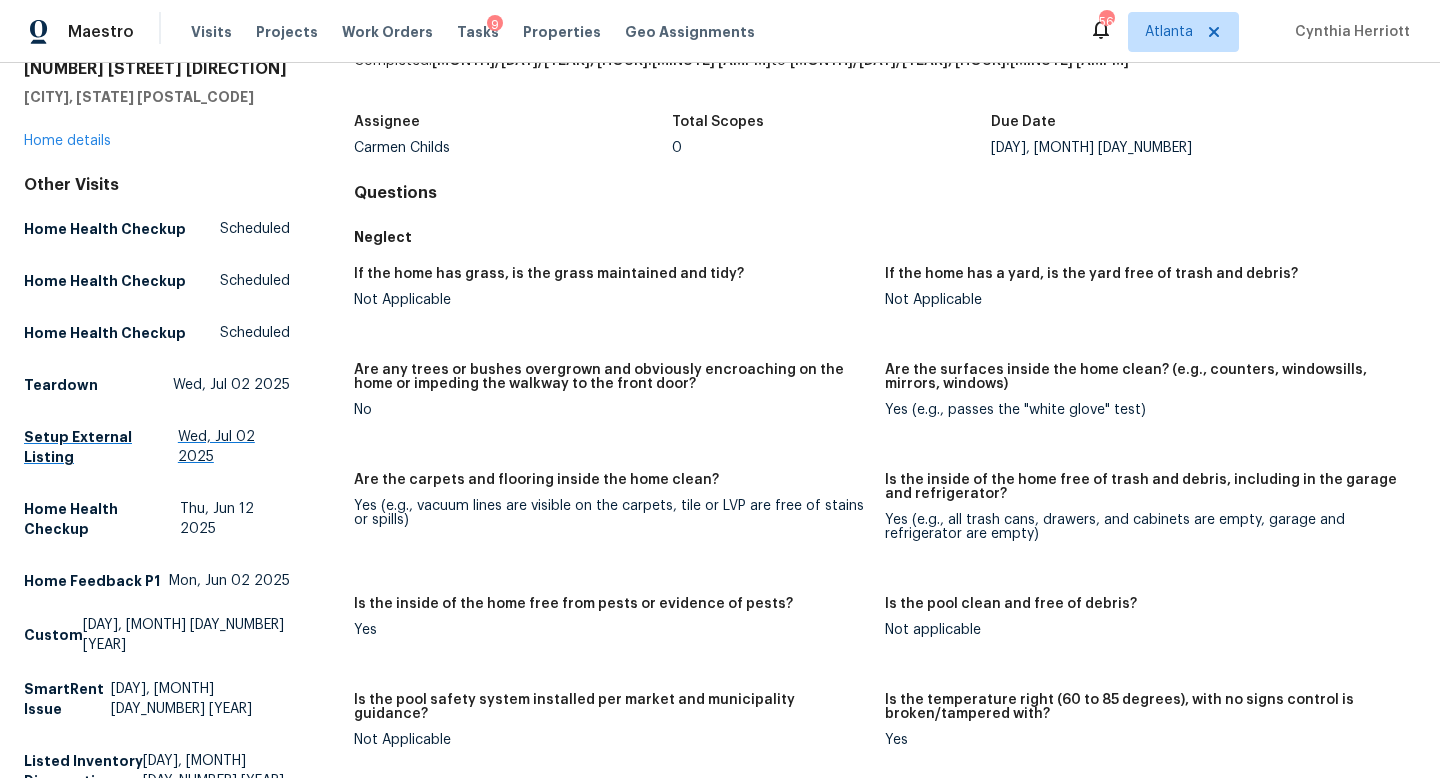 scroll, scrollTop: 0, scrollLeft: 0, axis: both 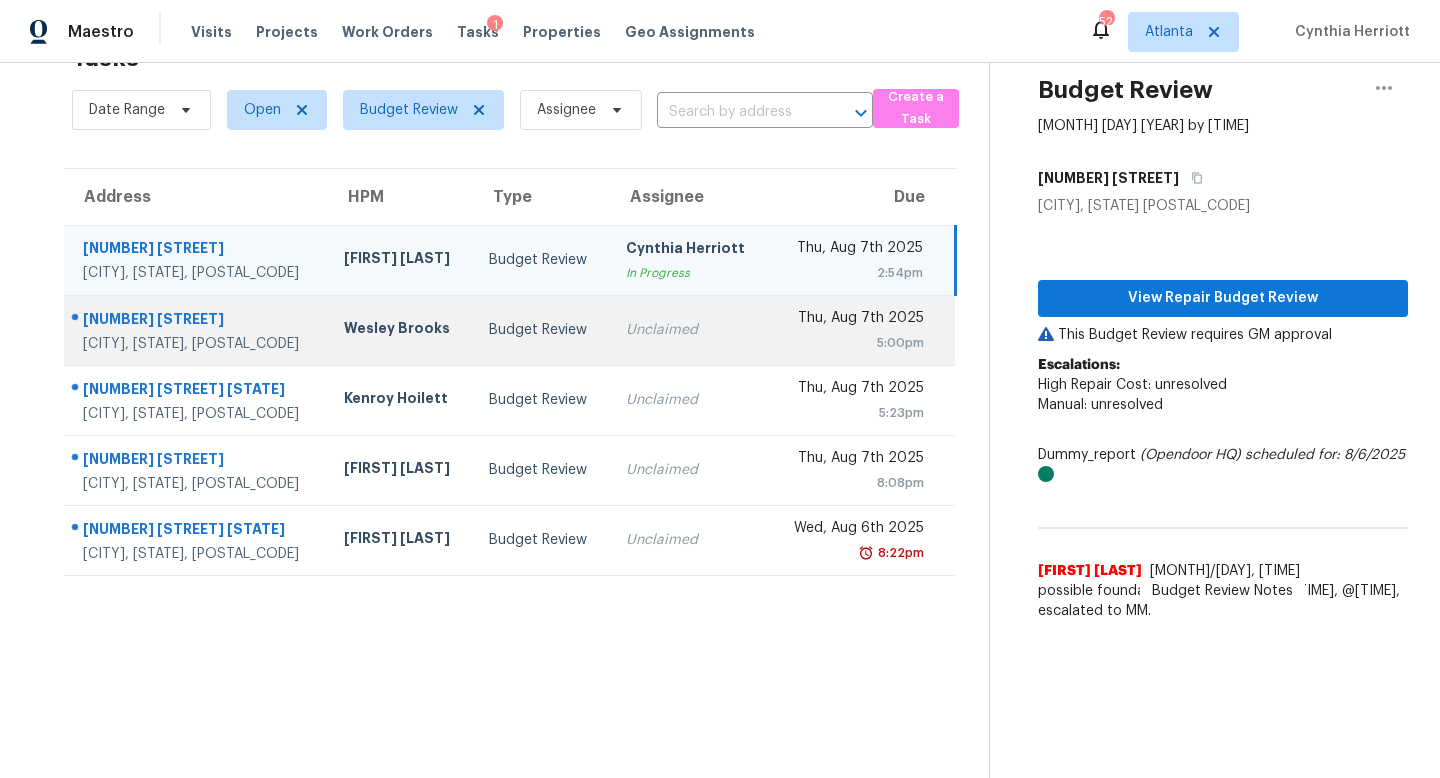 click on "Budget Review" at bounding box center [541, 330] 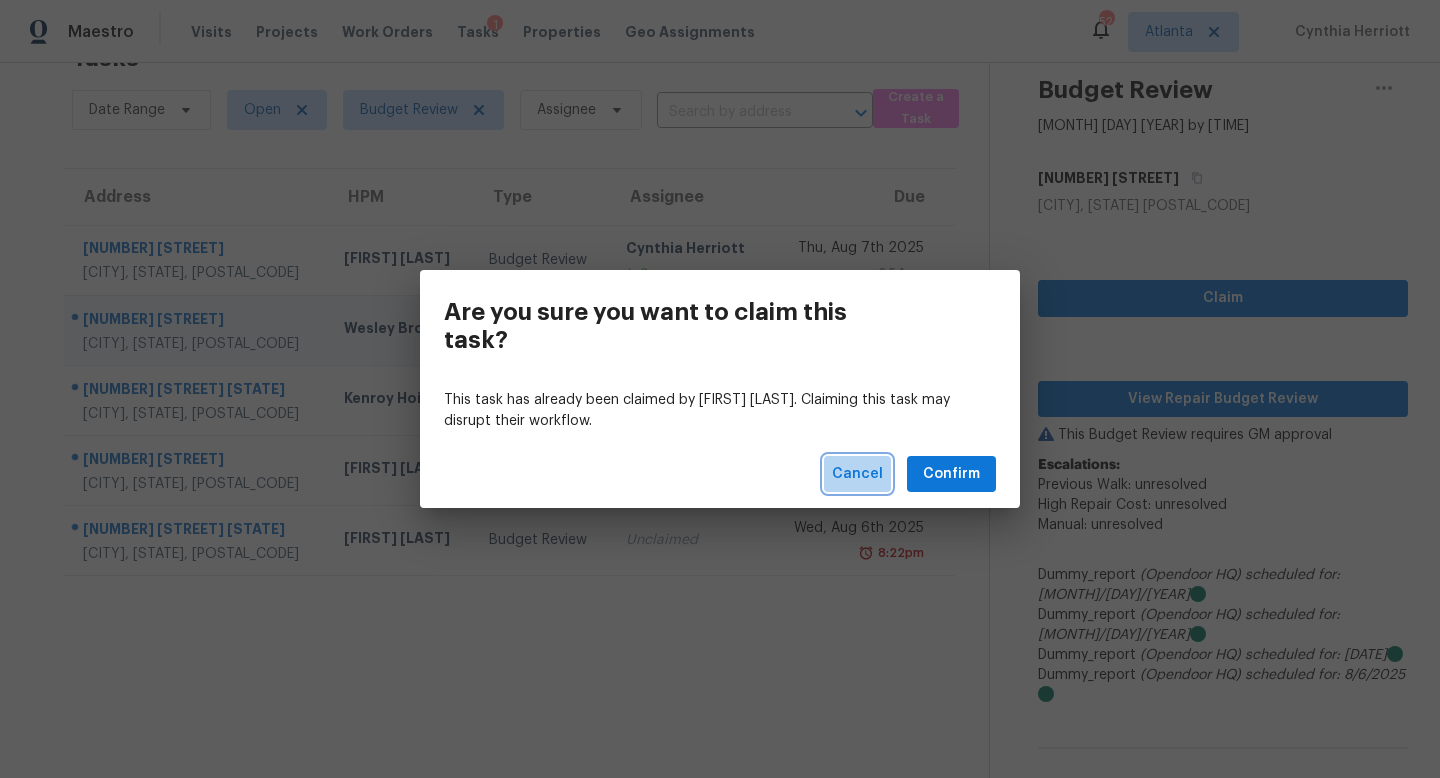click on "Cancel" at bounding box center [857, 474] 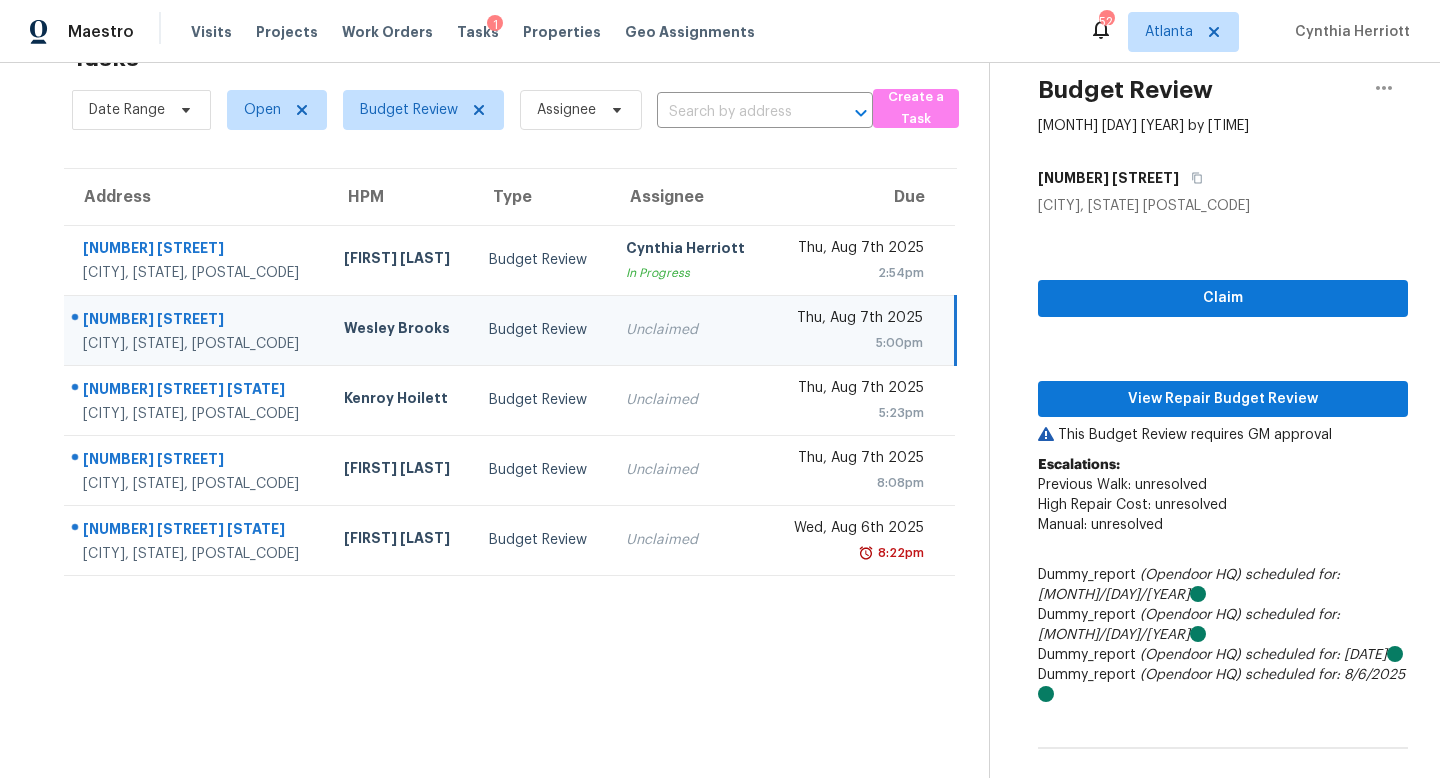 click on "Budget Review" at bounding box center (541, 330) 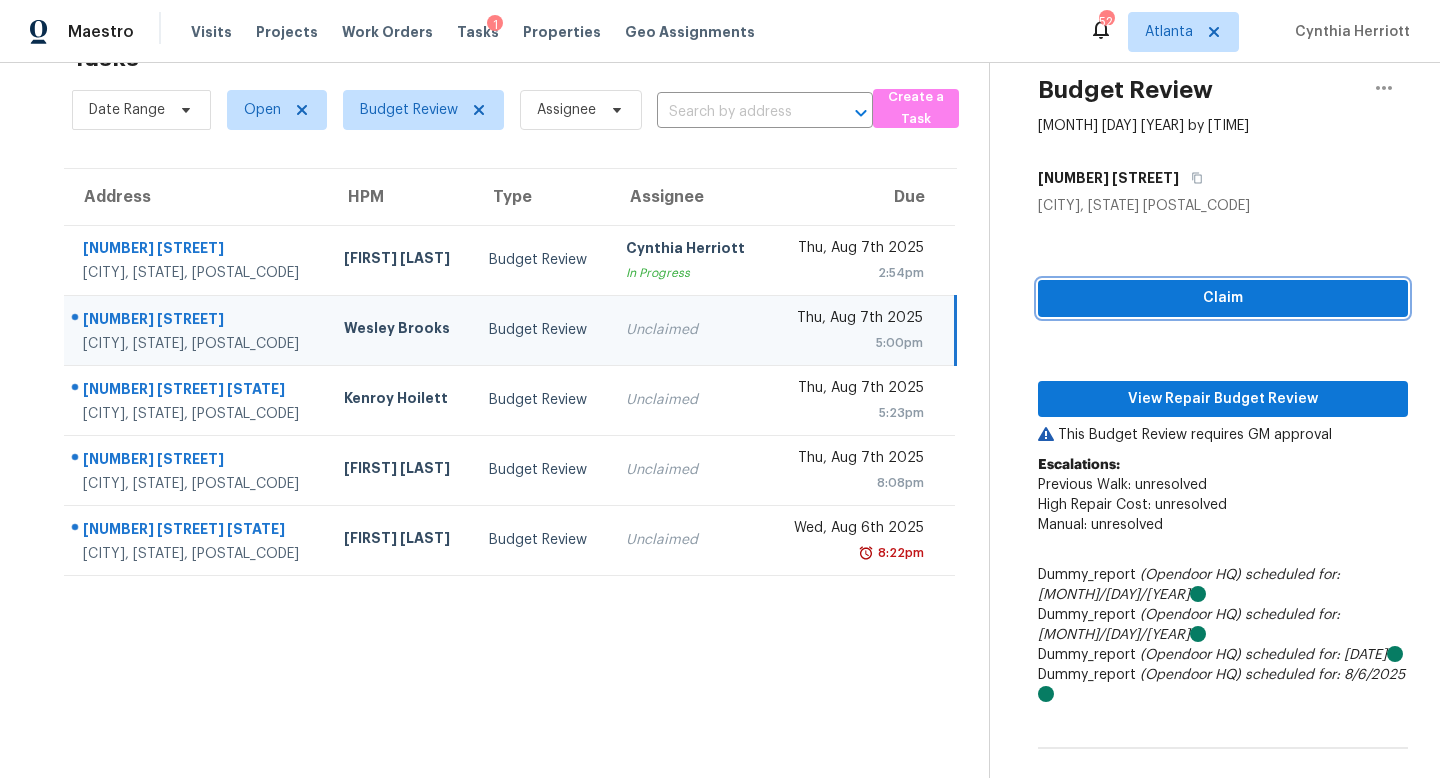 click on "Claim" at bounding box center (1223, 298) 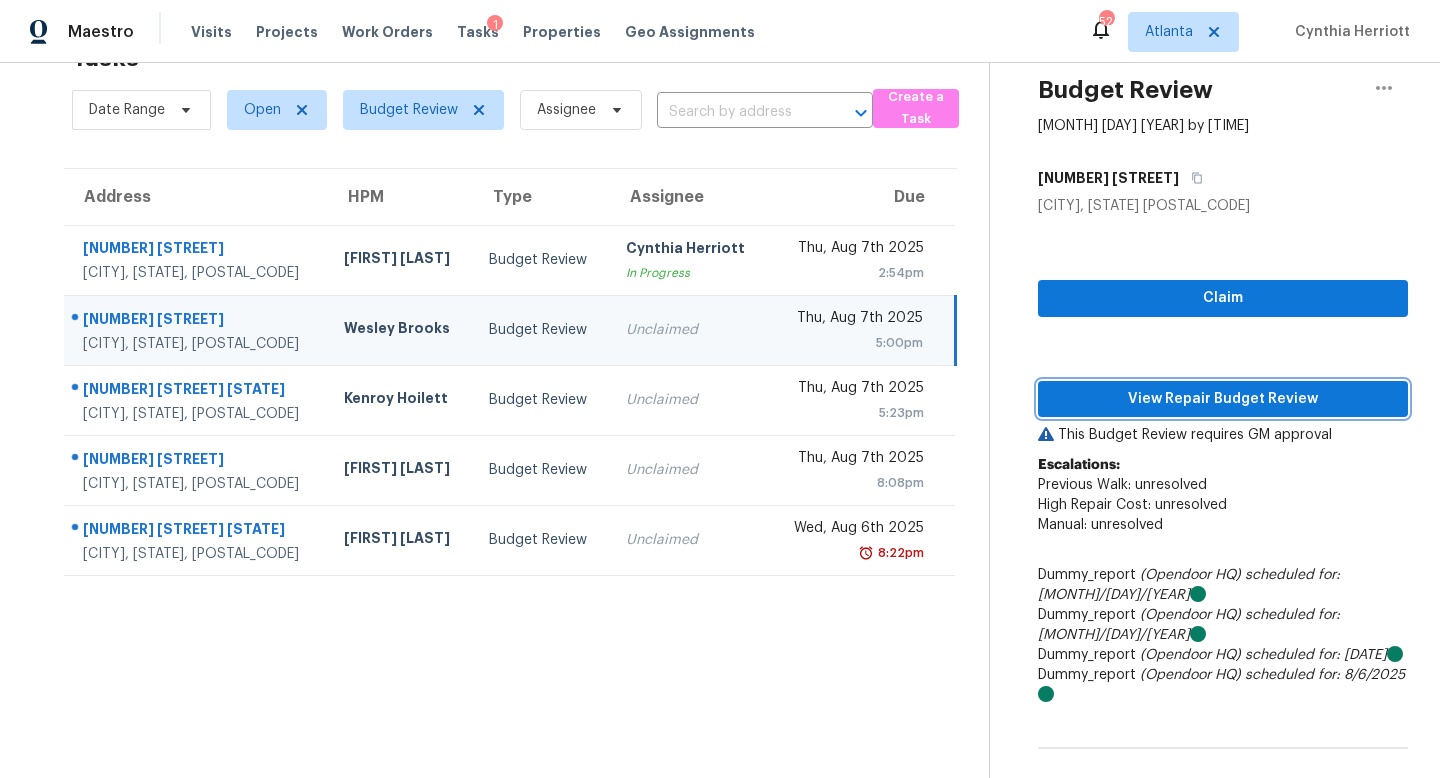 click on "View Repair Budget Review" at bounding box center [1223, 399] 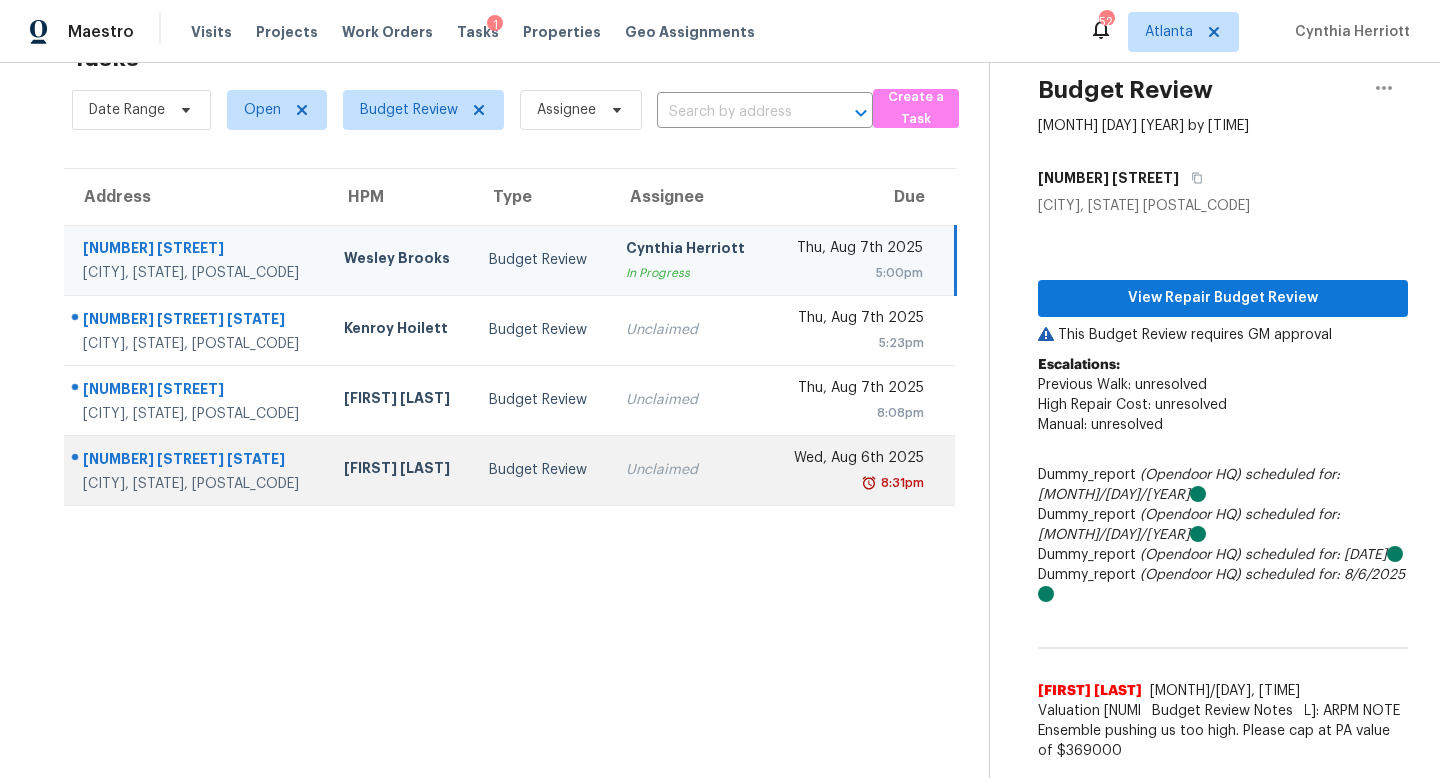 click on "Budget Review" at bounding box center [541, 470] 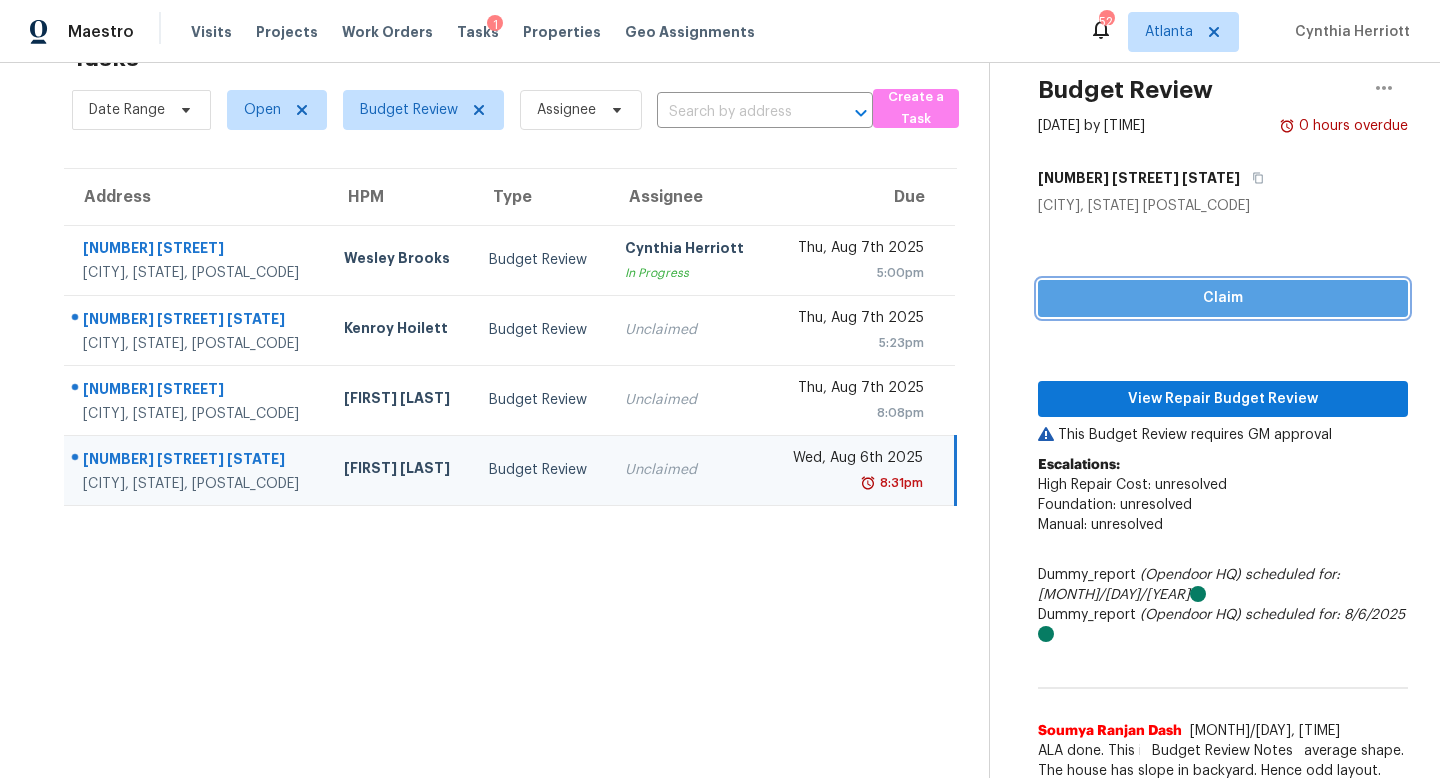 click on "Claim" at bounding box center [1223, 298] 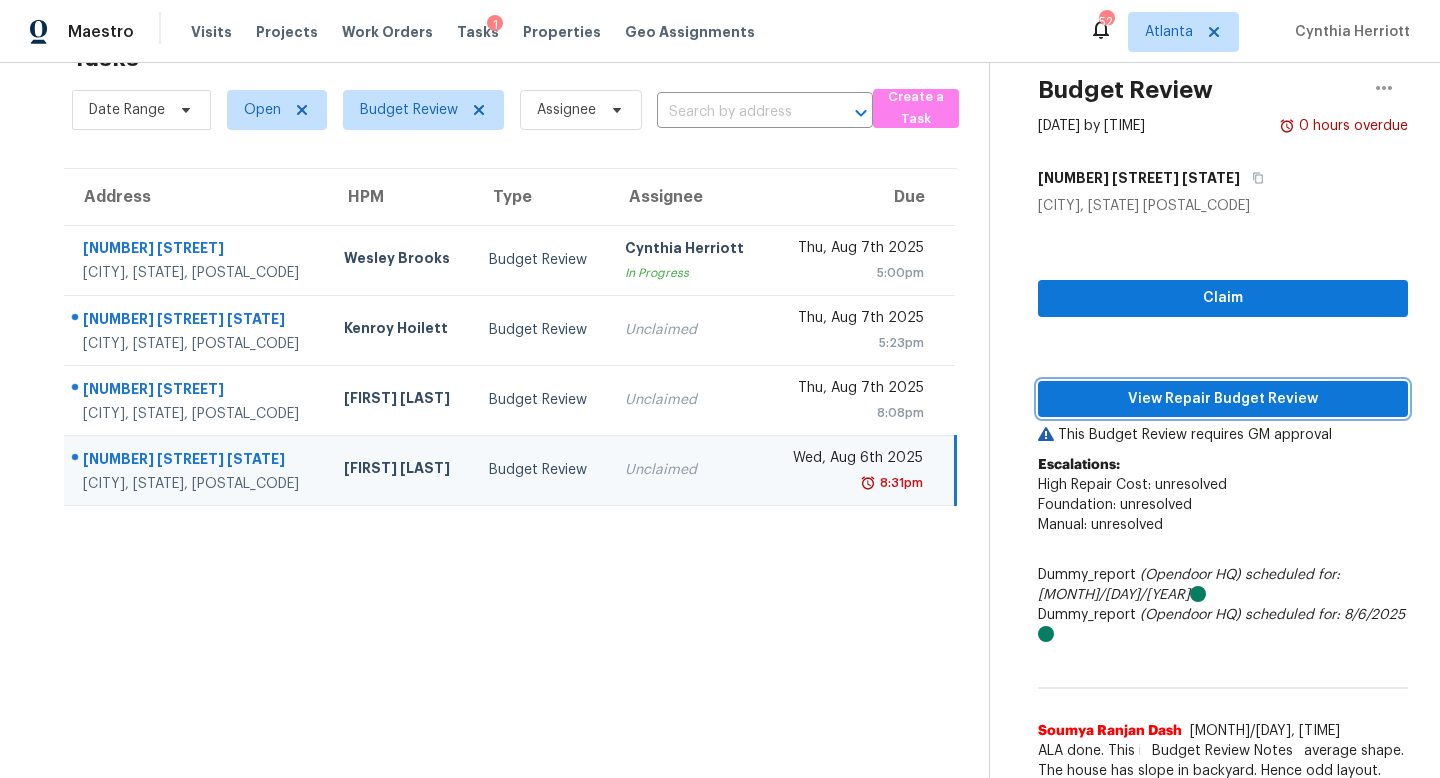 click on "View Repair Budget Review" at bounding box center [1223, 399] 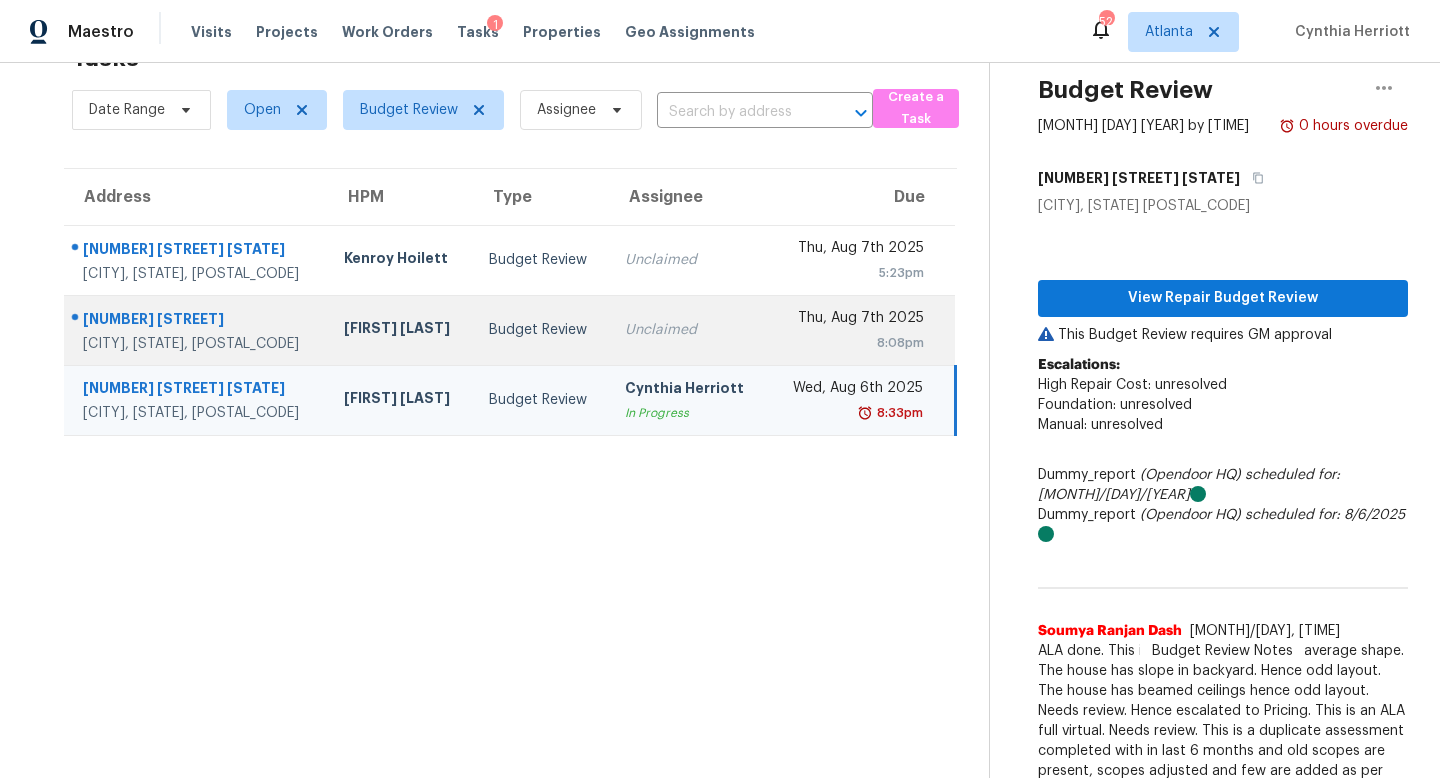 click on "Unclaimed" at bounding box center [688, 330] 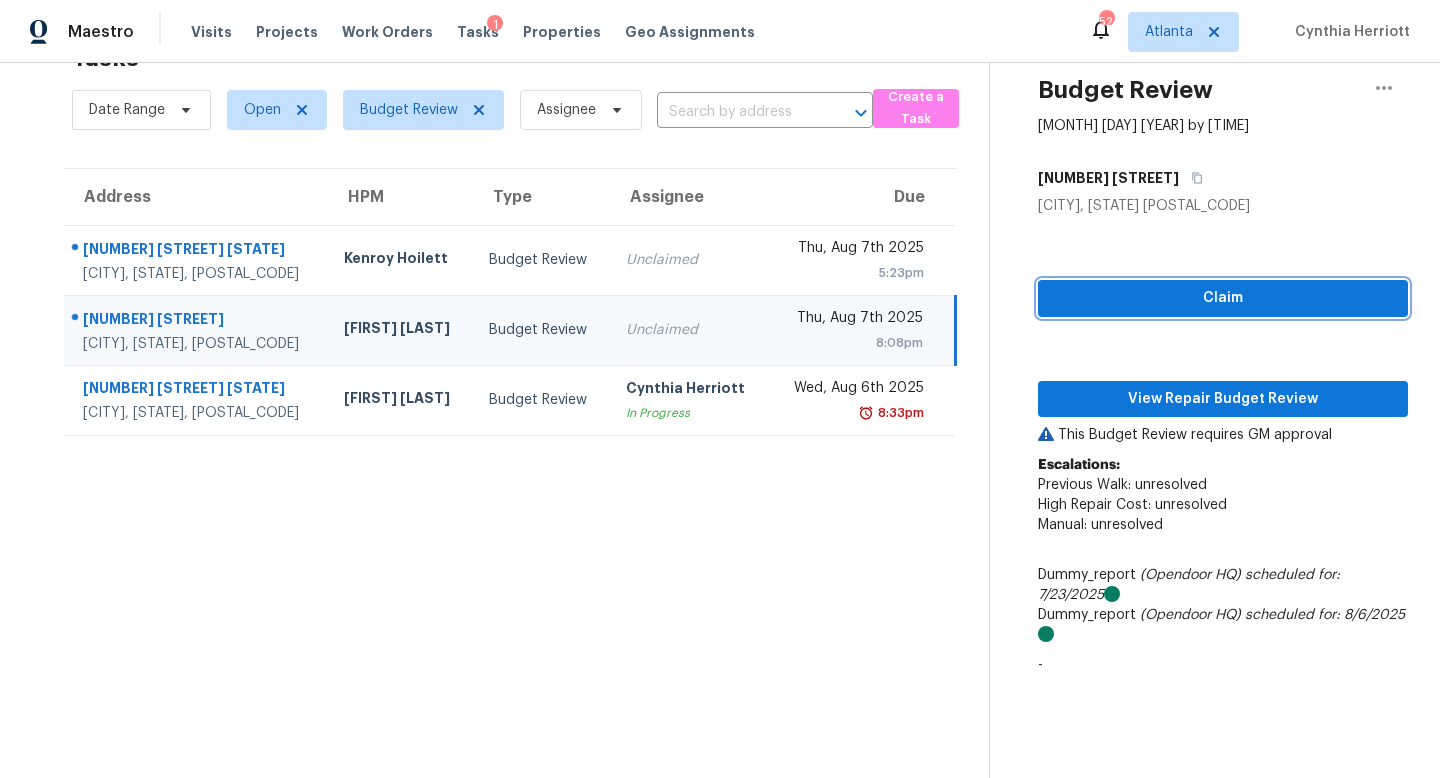 click on "Claim" at bounding box center (1223, 298) 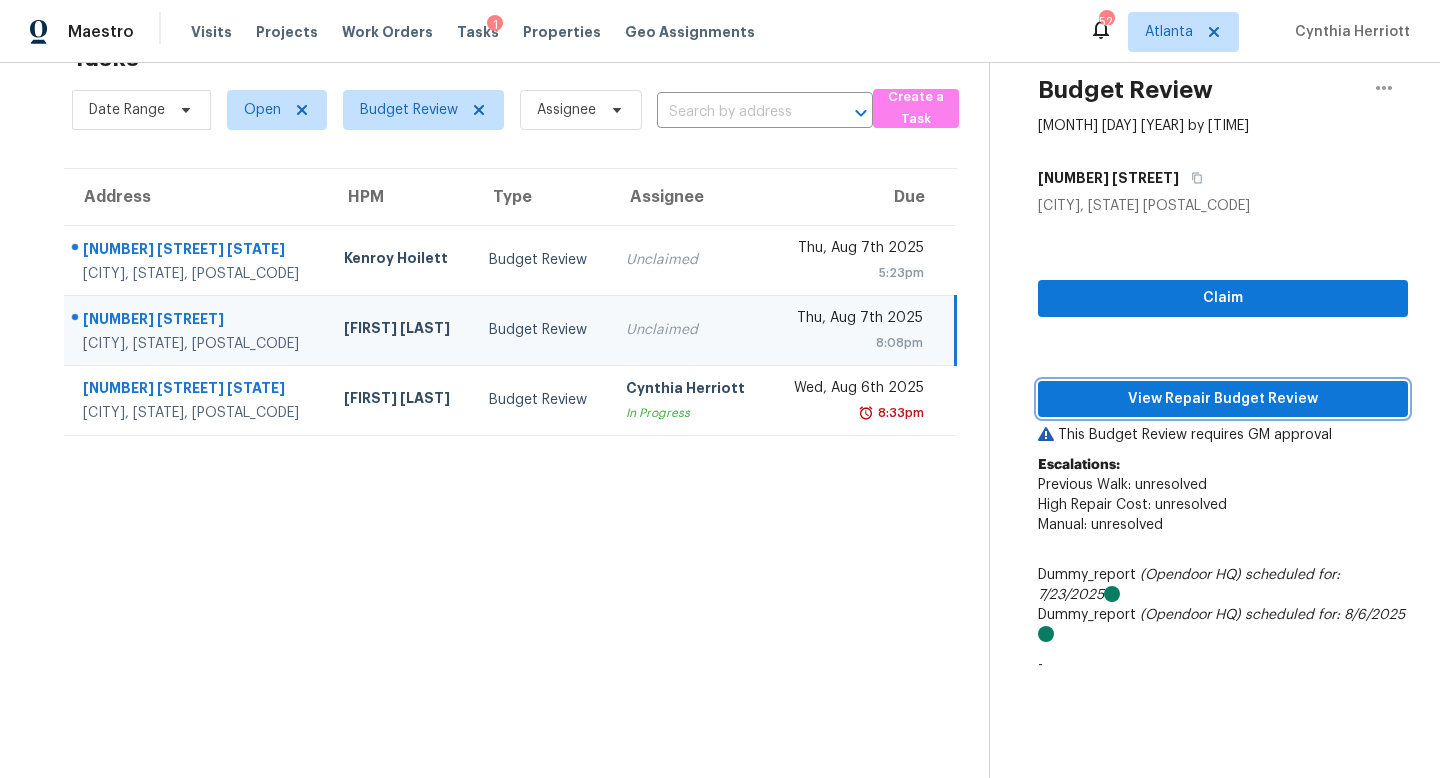 click on "View Repair Budget Review" at bounding box center (1223, 399) 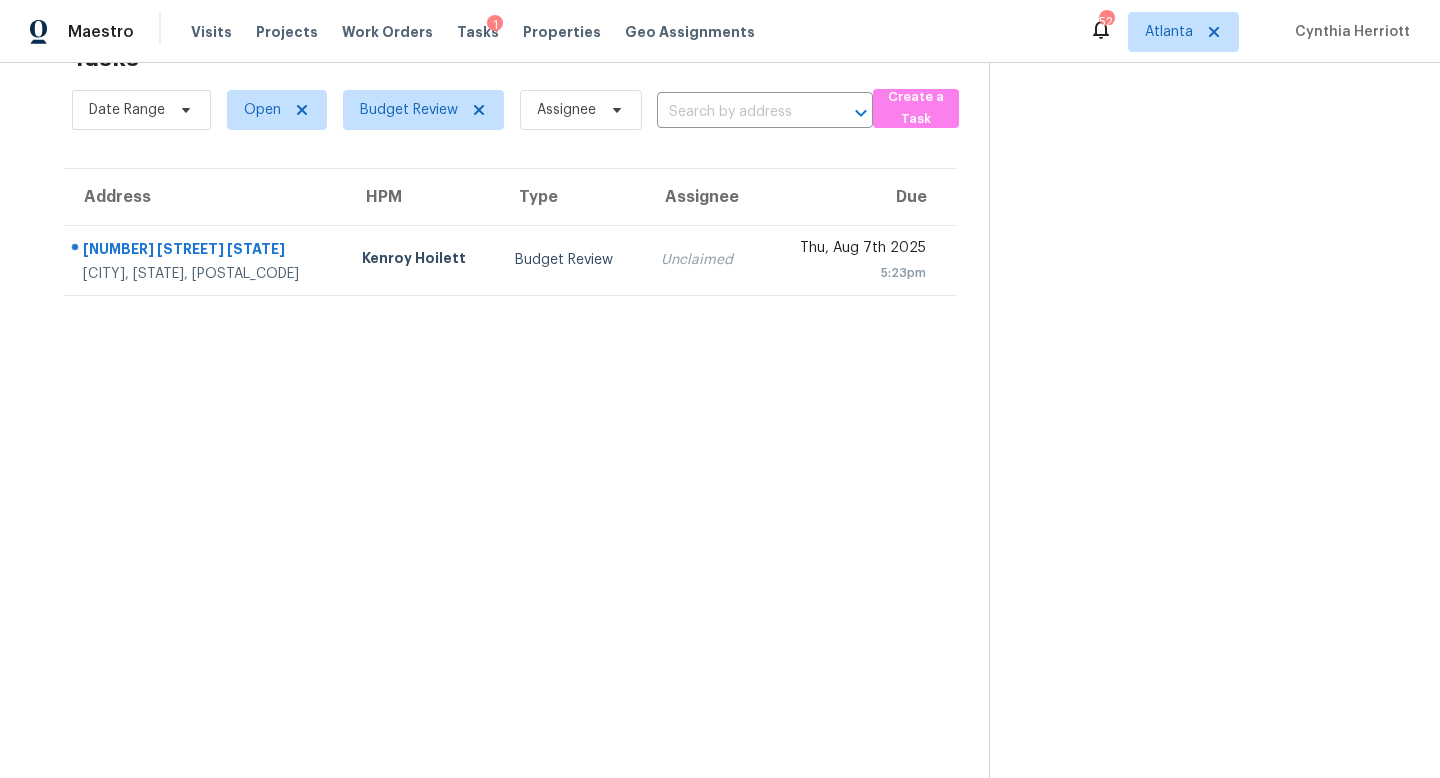 scroll, scrollTop: 0, scrollLeft: 0, axis: both 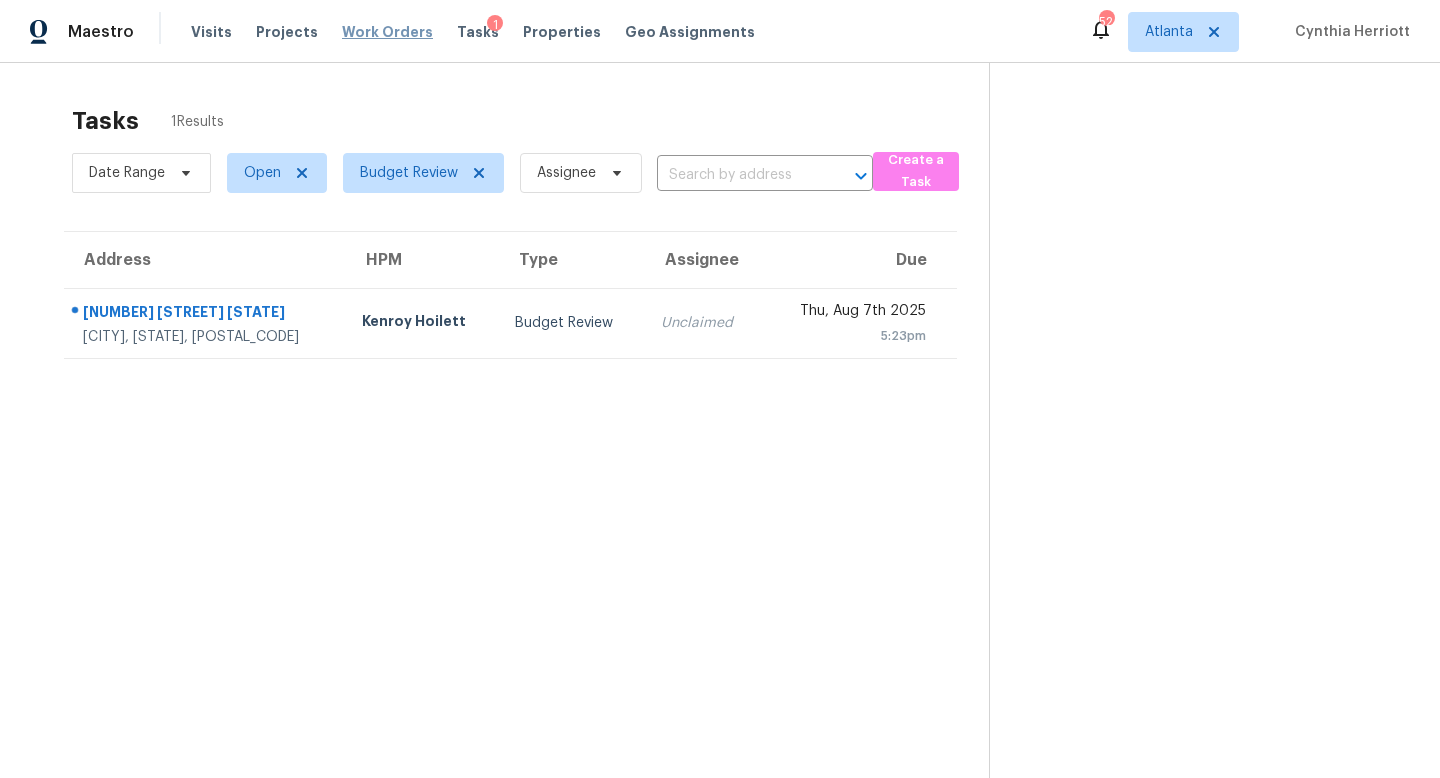 click on "Work Orders" at bounding box center [387, 32] 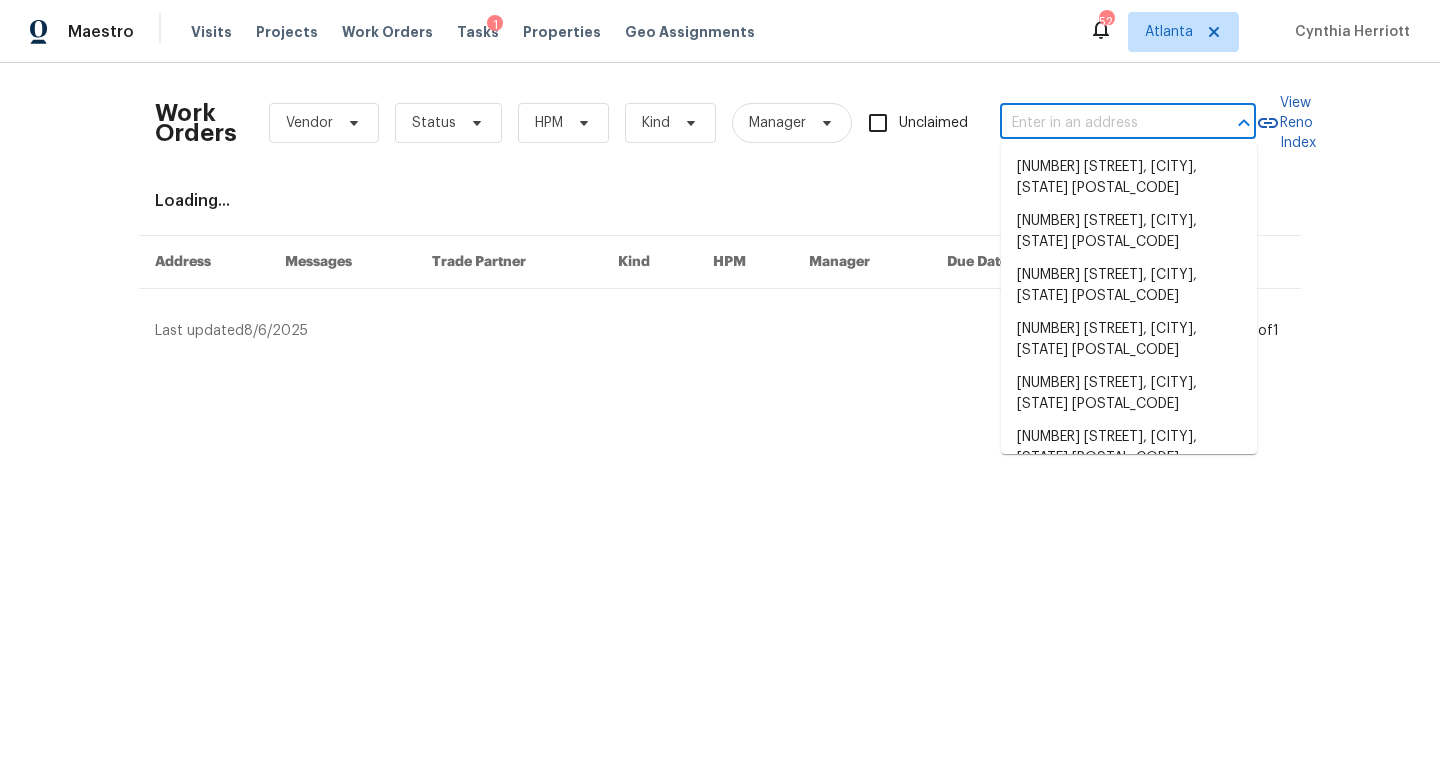 click at bounding box center [1100, 123] 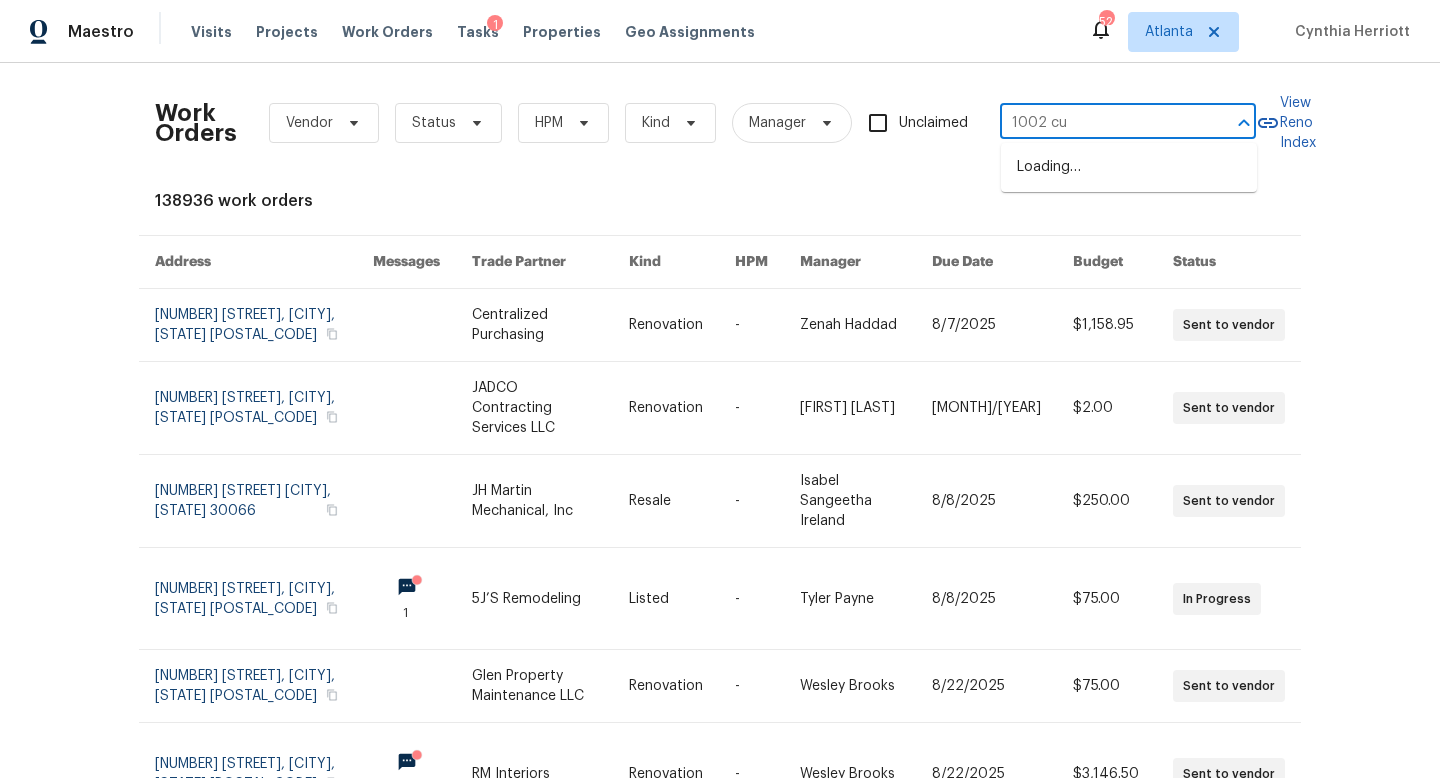 type on "1002 cum" 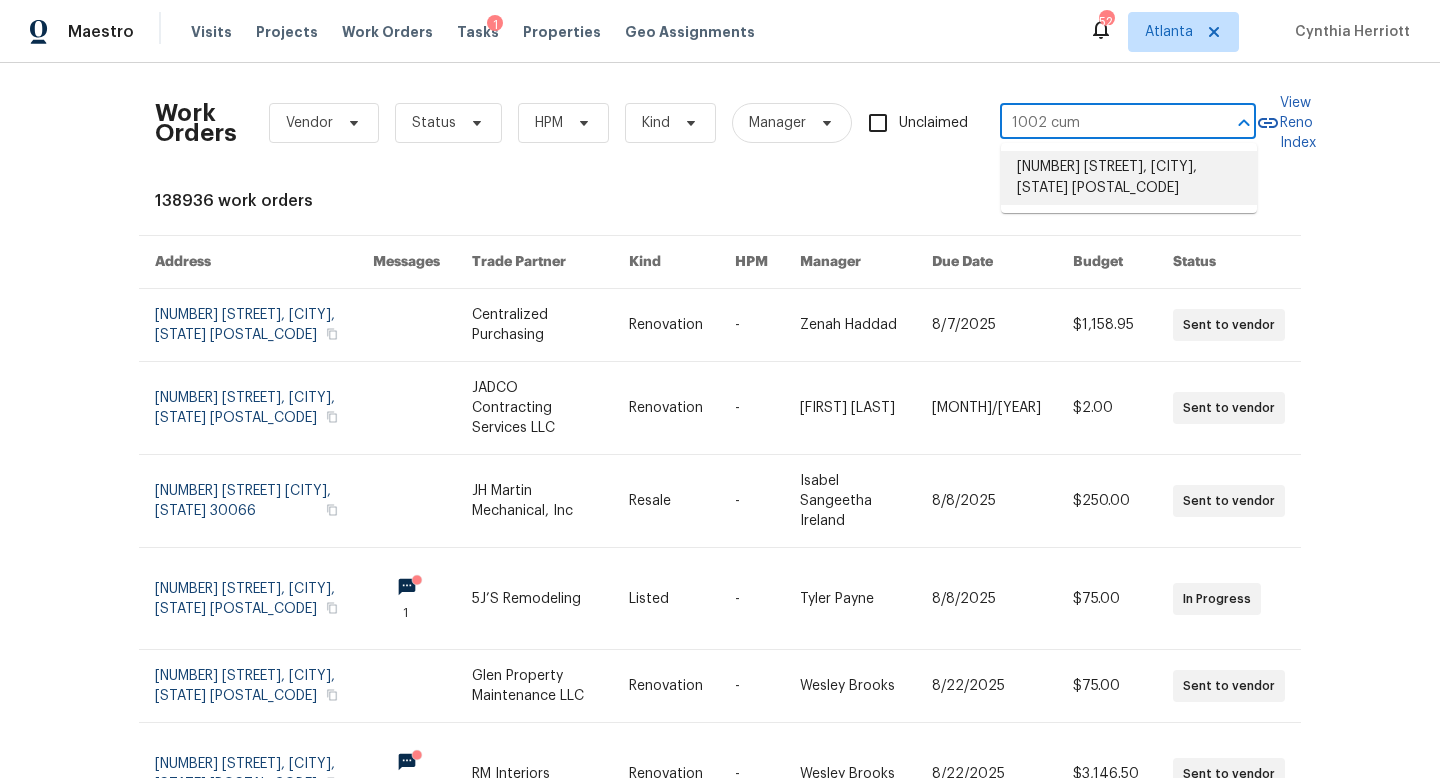 click on "[NUMBER] [STREET] [DIRECTION], [CITY], [STATE] [POSTAL_CODE]" at bounding box center [1129, 178] 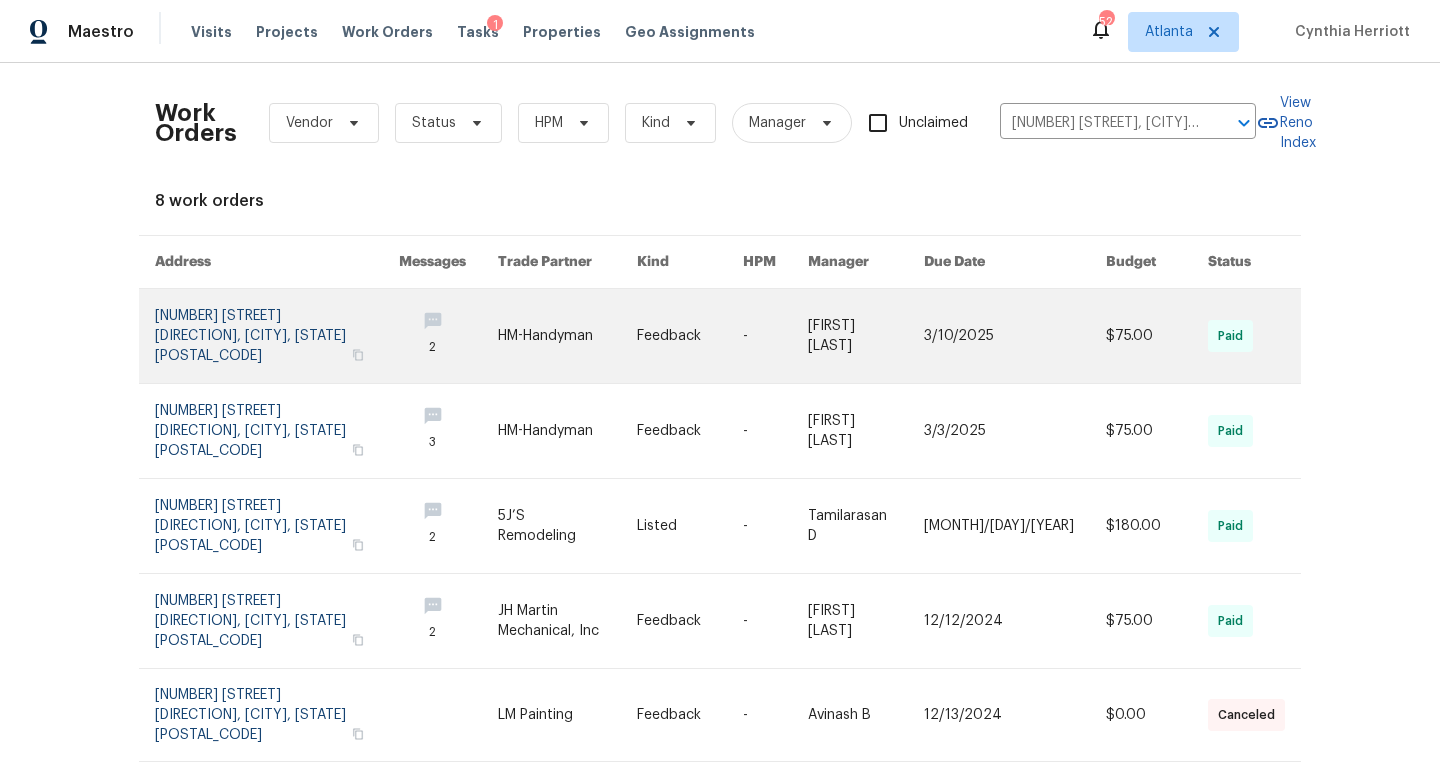 click at bounding box center (277, 336) 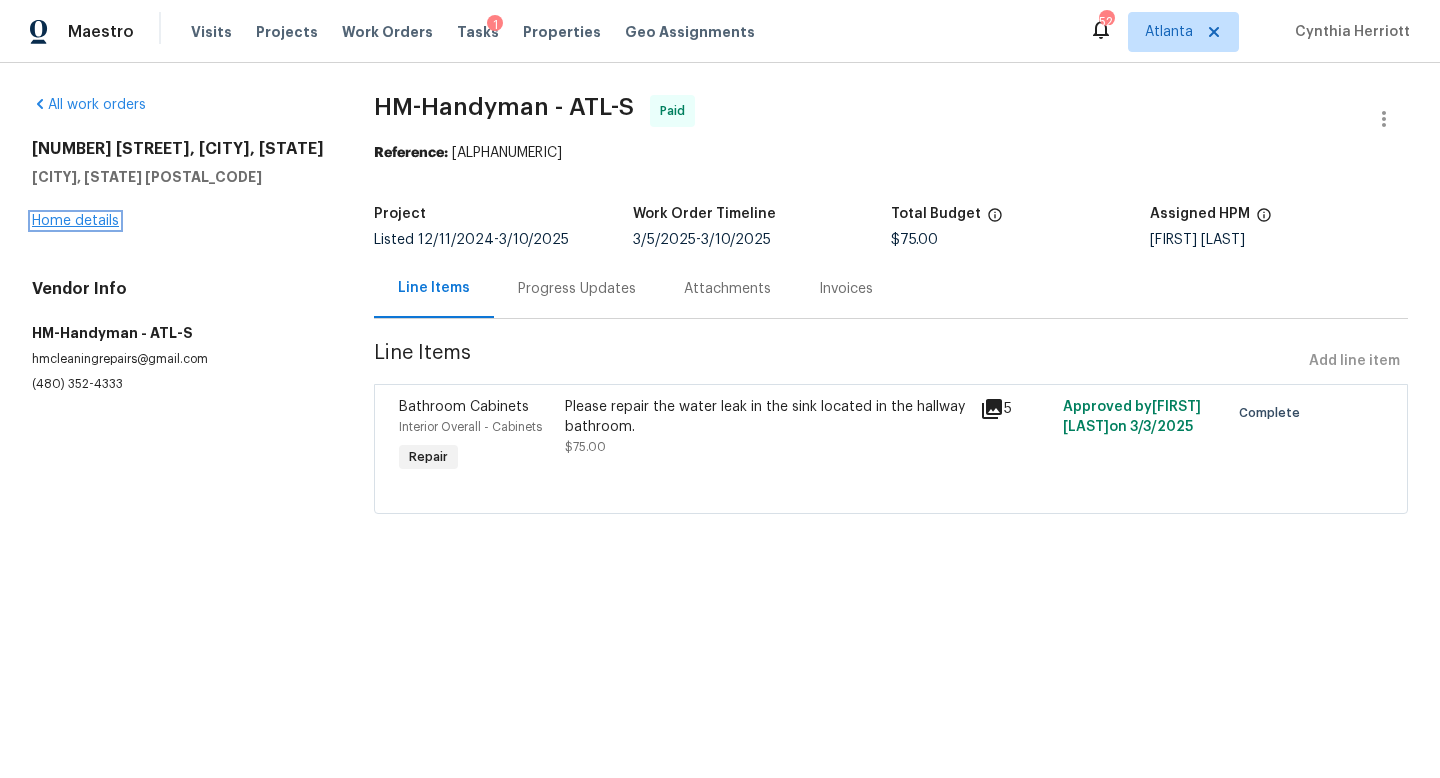 click on "Home details" at bounding box center (75, 221) 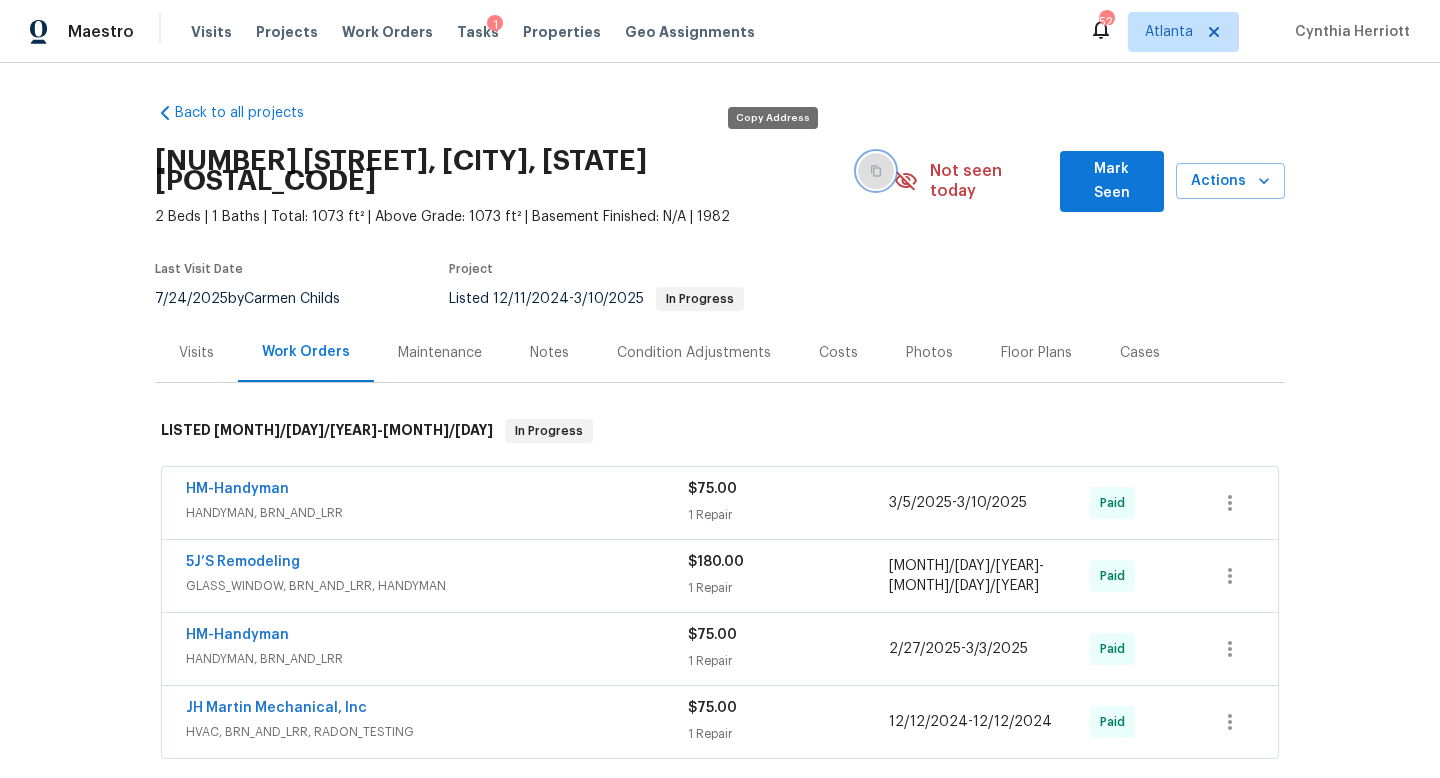 click 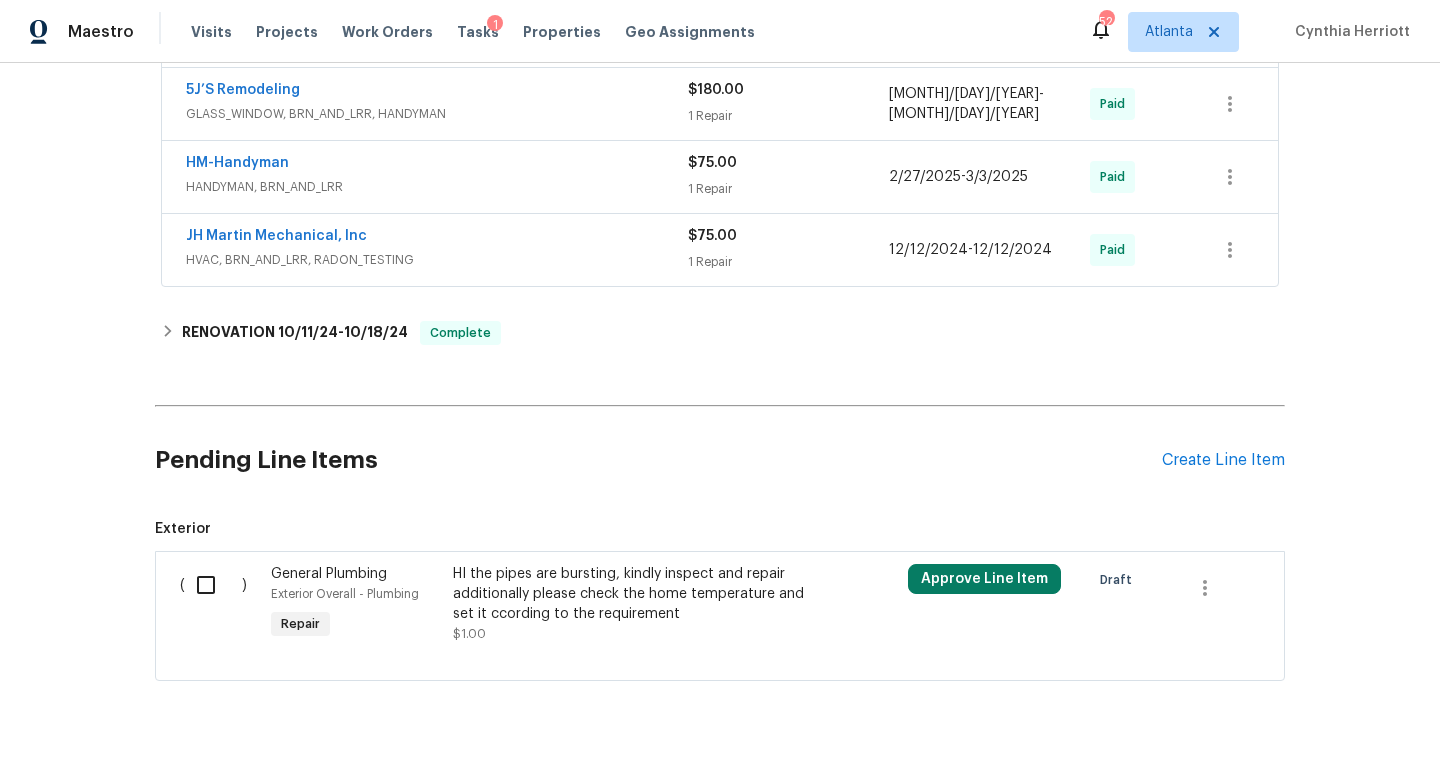 scroll, scrollTop: 491, scrollLeft: 0, axis: vertical 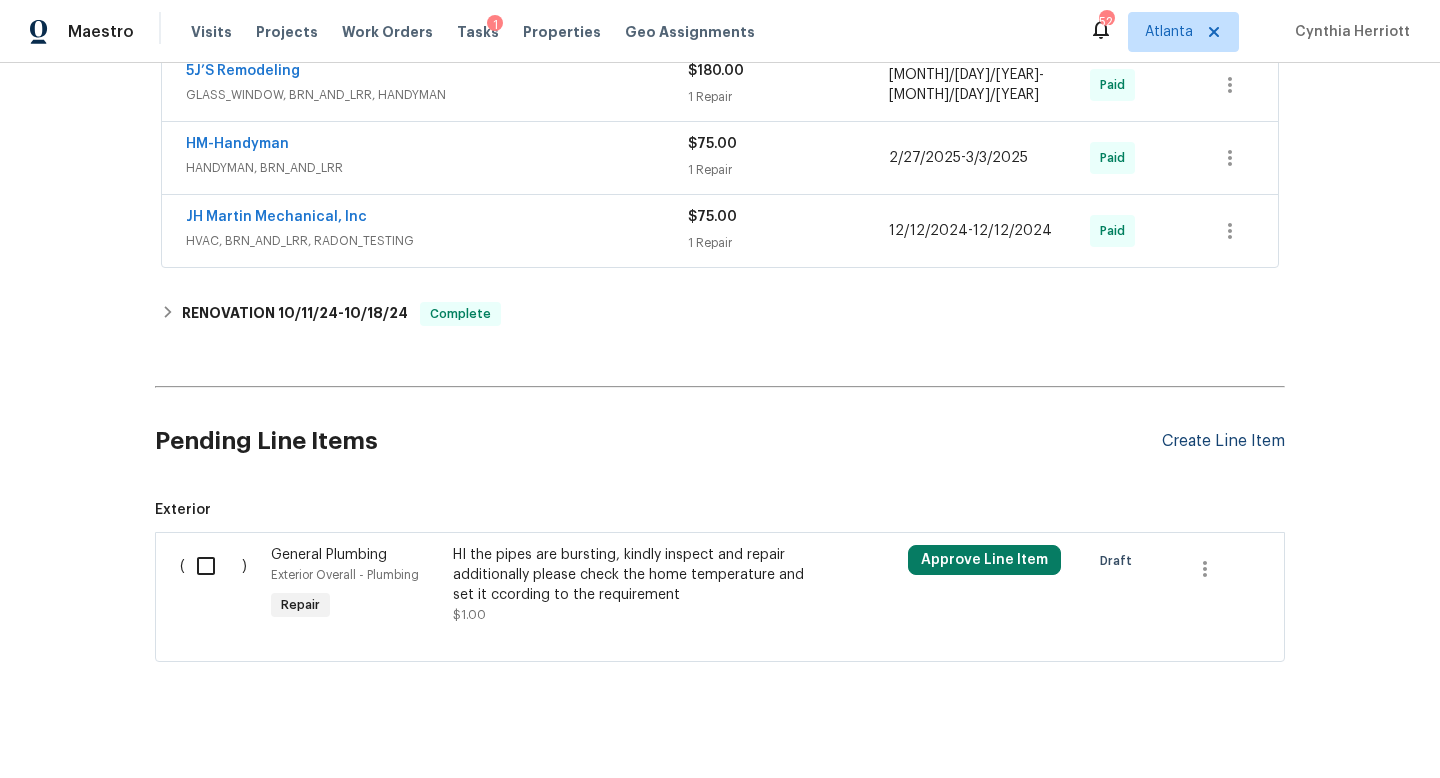 click on "Create Line Item" at bounding box center (1223, 441) 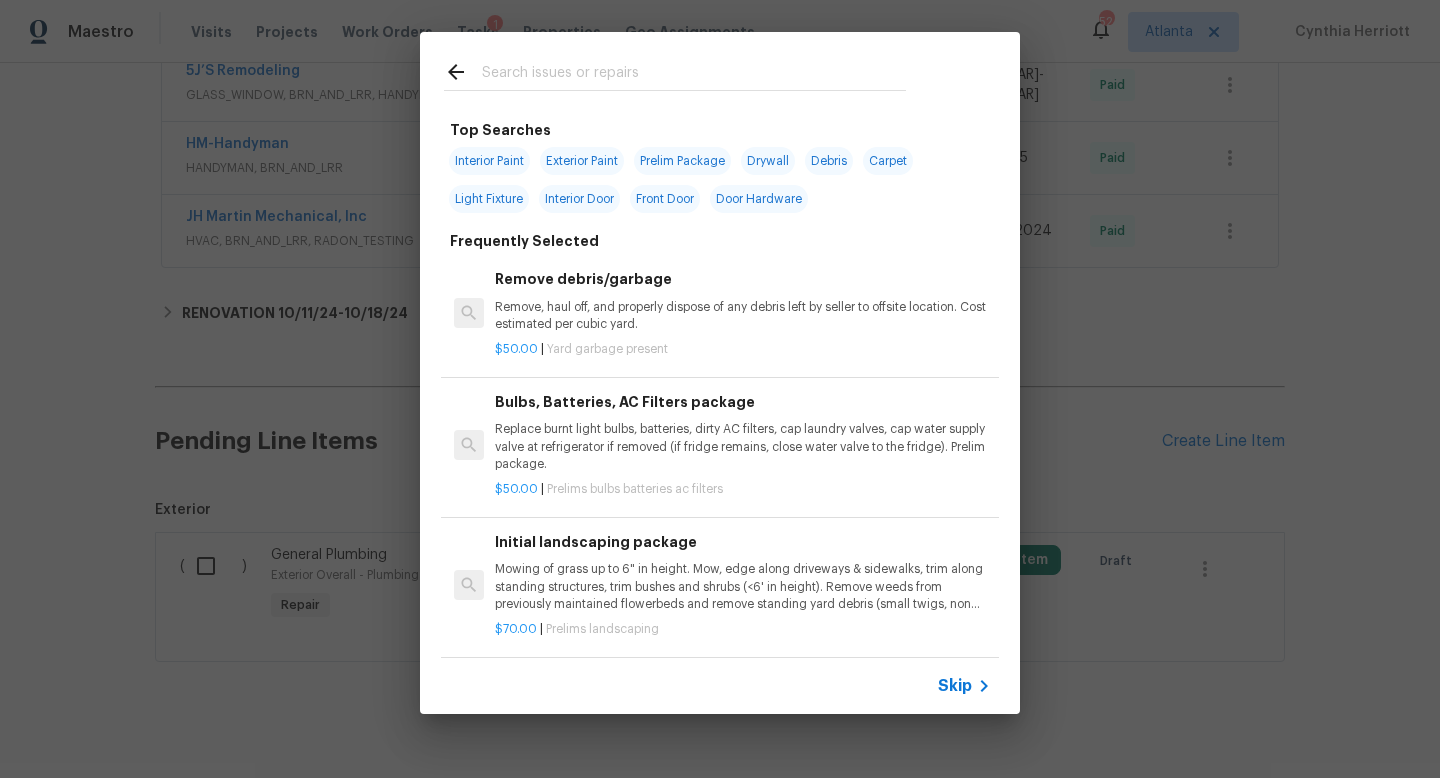 click at bounding box center (675, 71) 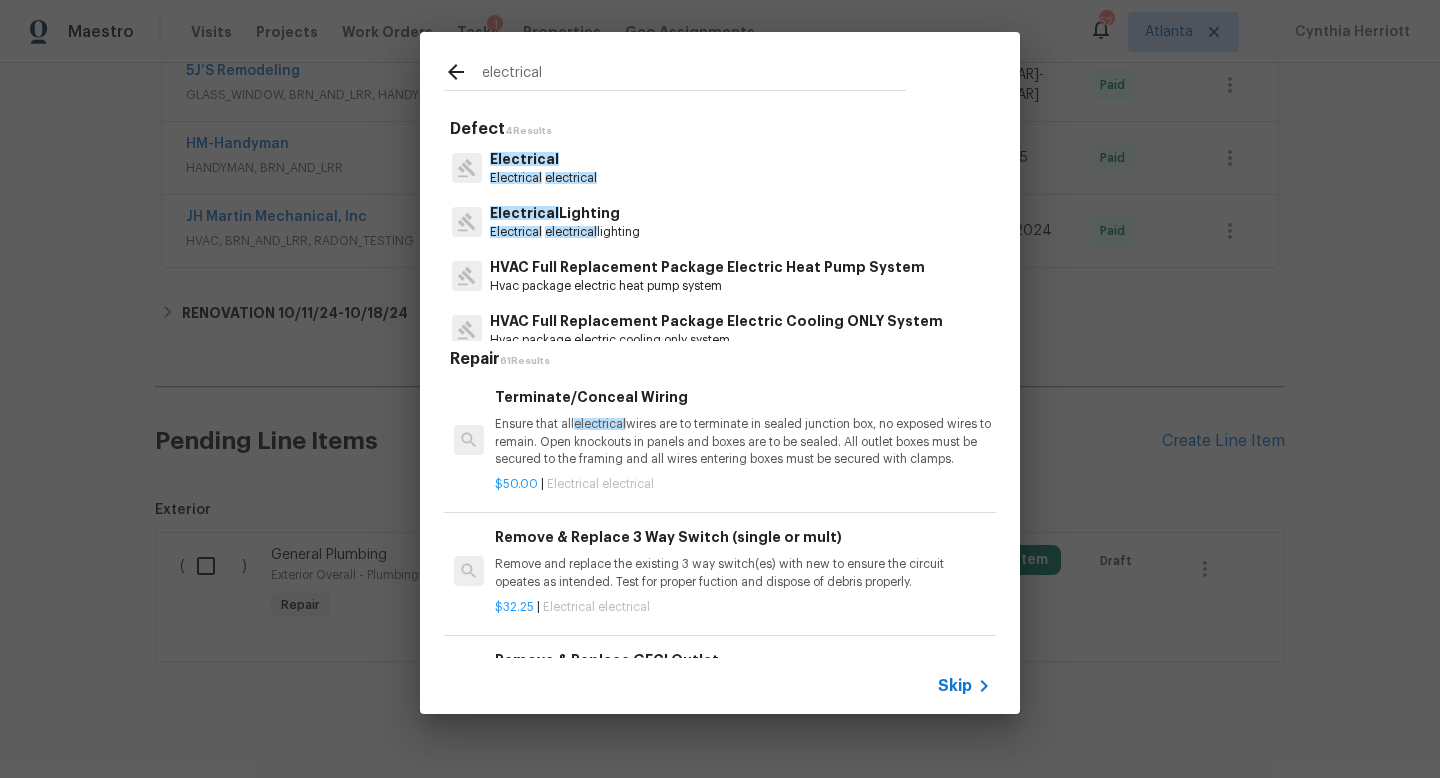 type on "electrical" 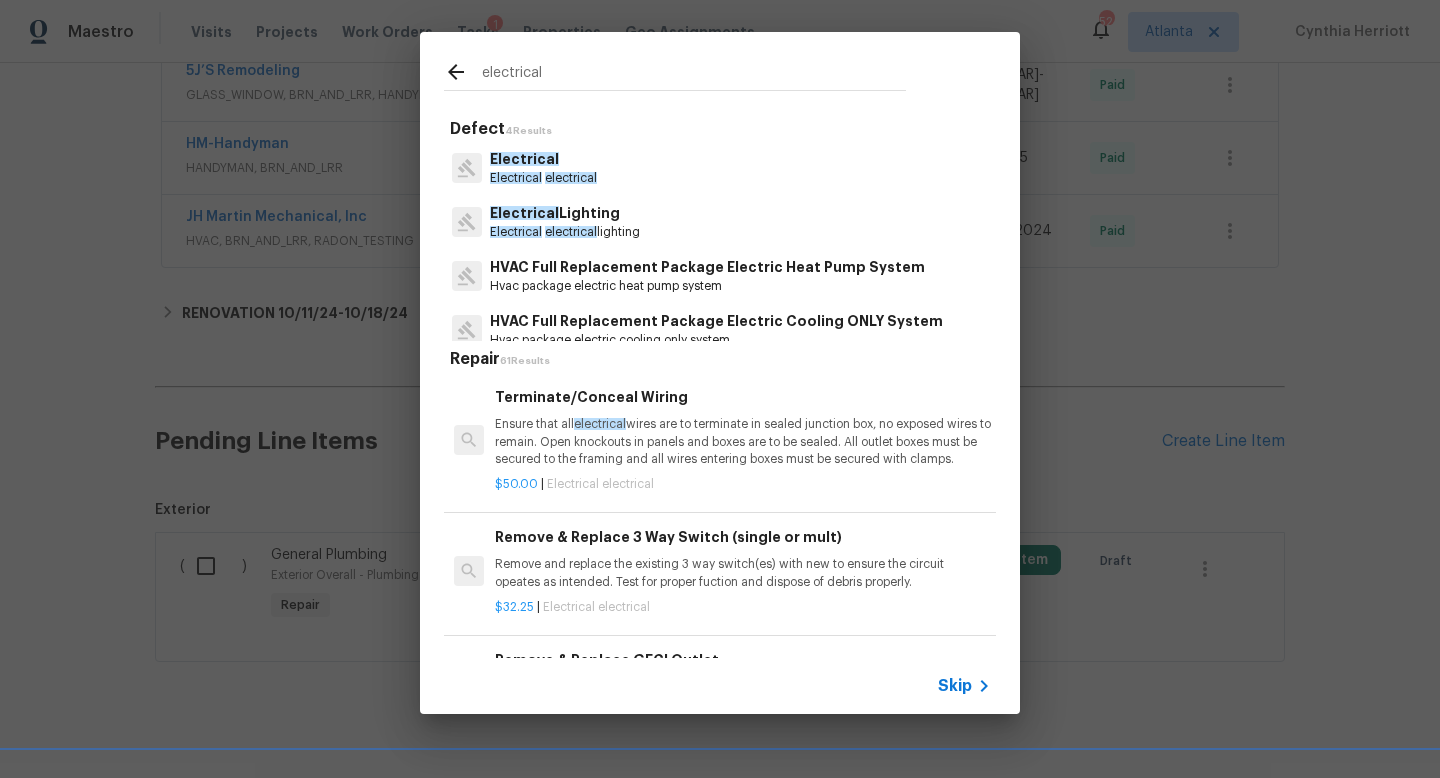 click on "Electrical" at bounding box center [543, 159] 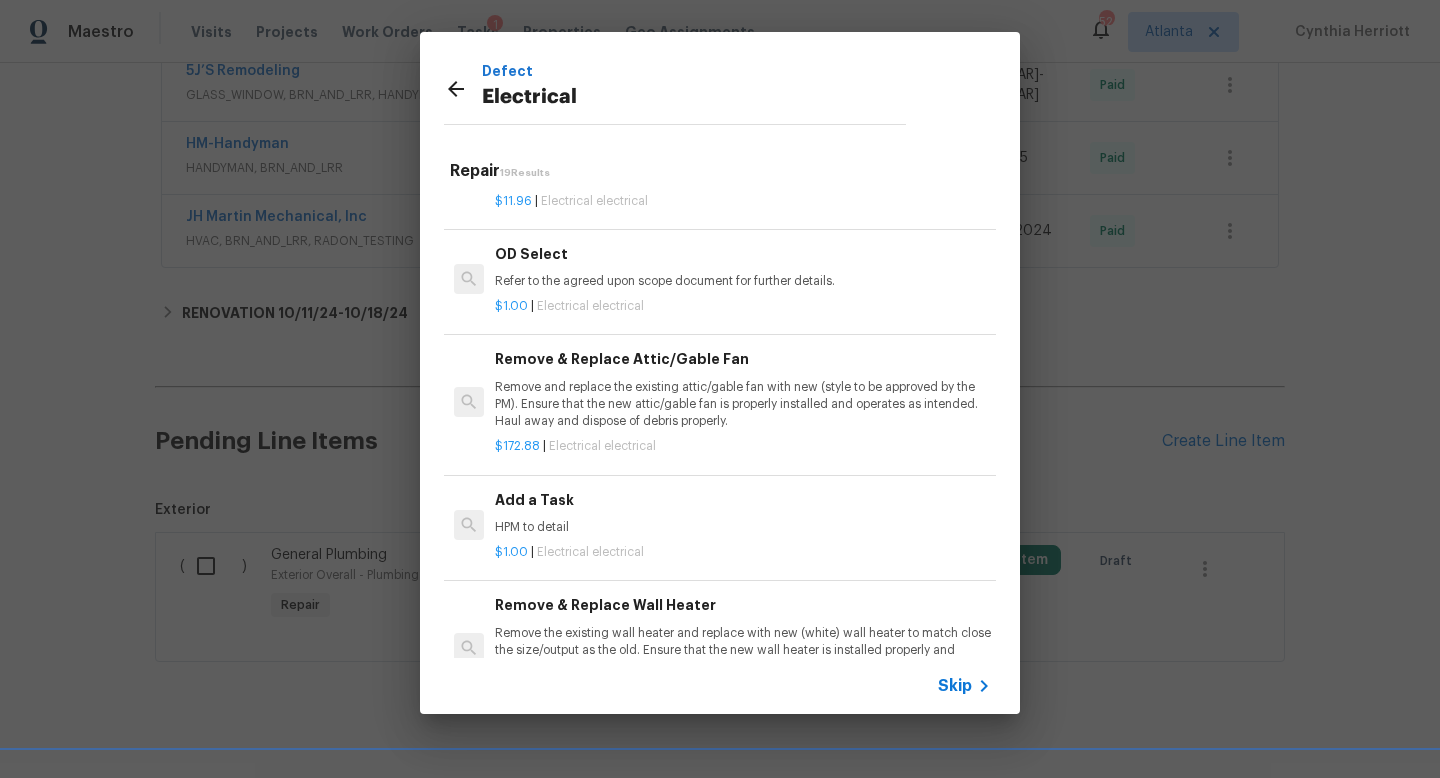 scroll, scrollTop: 1098, scrollLeft: 0, axis: vertical 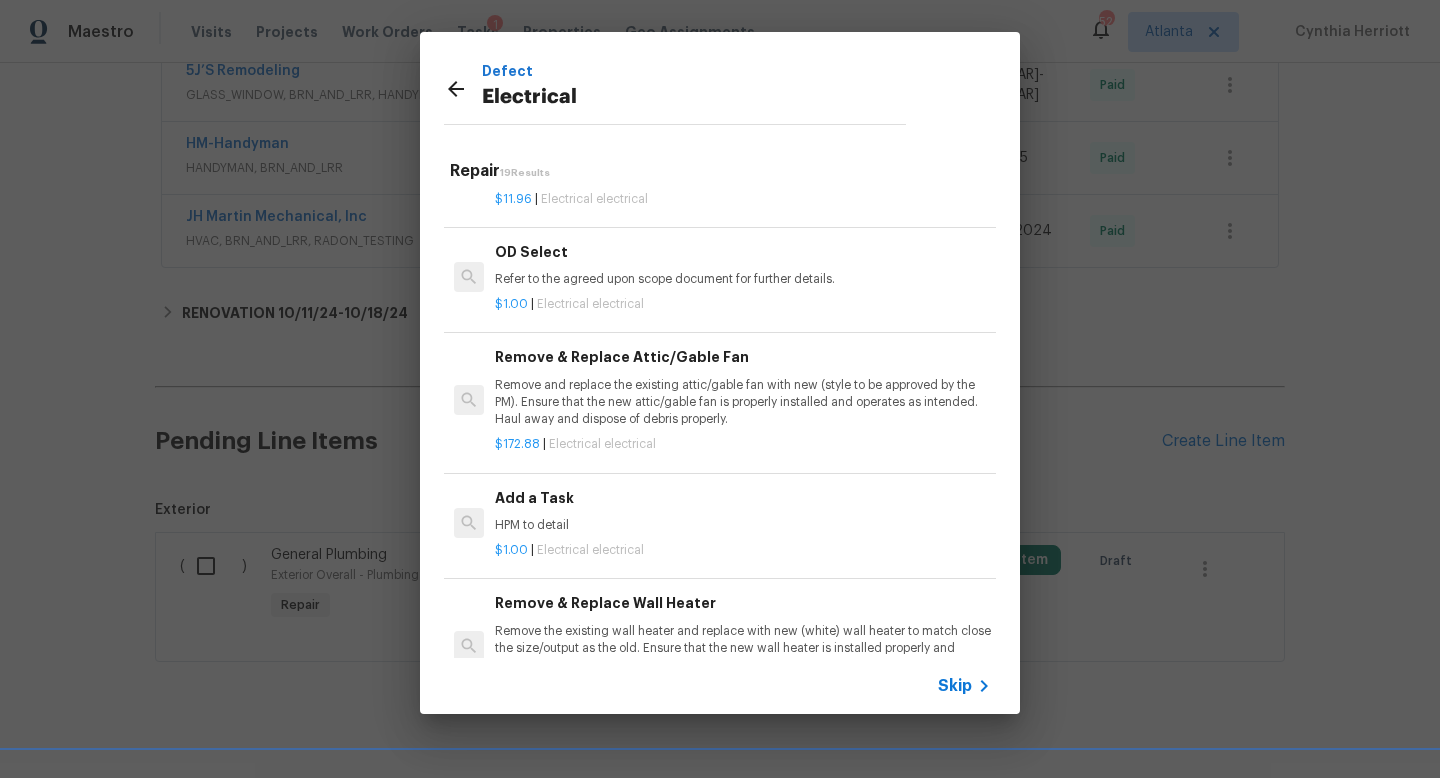 click on "Add a Task" at bounding box center (743, 498) 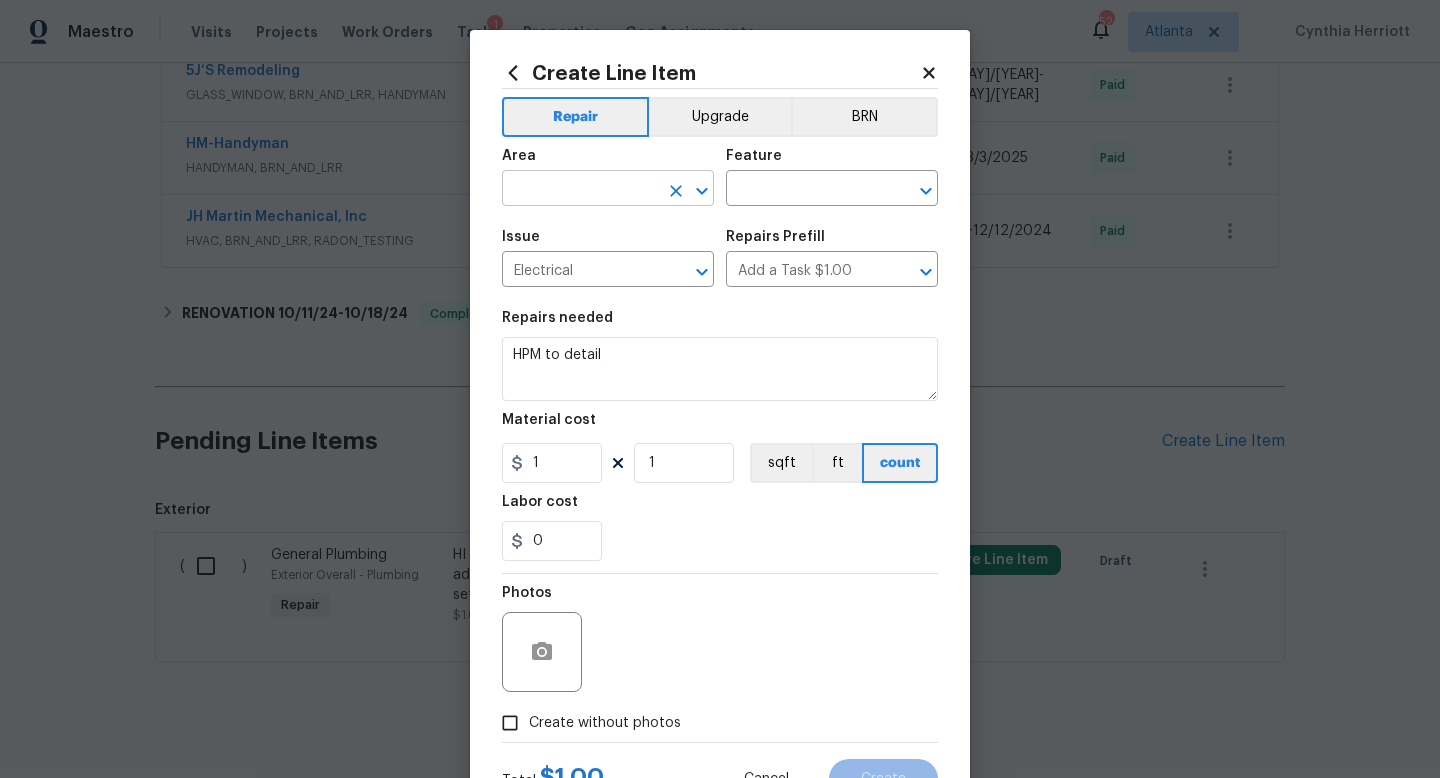 click at bounding box center [580, 190] 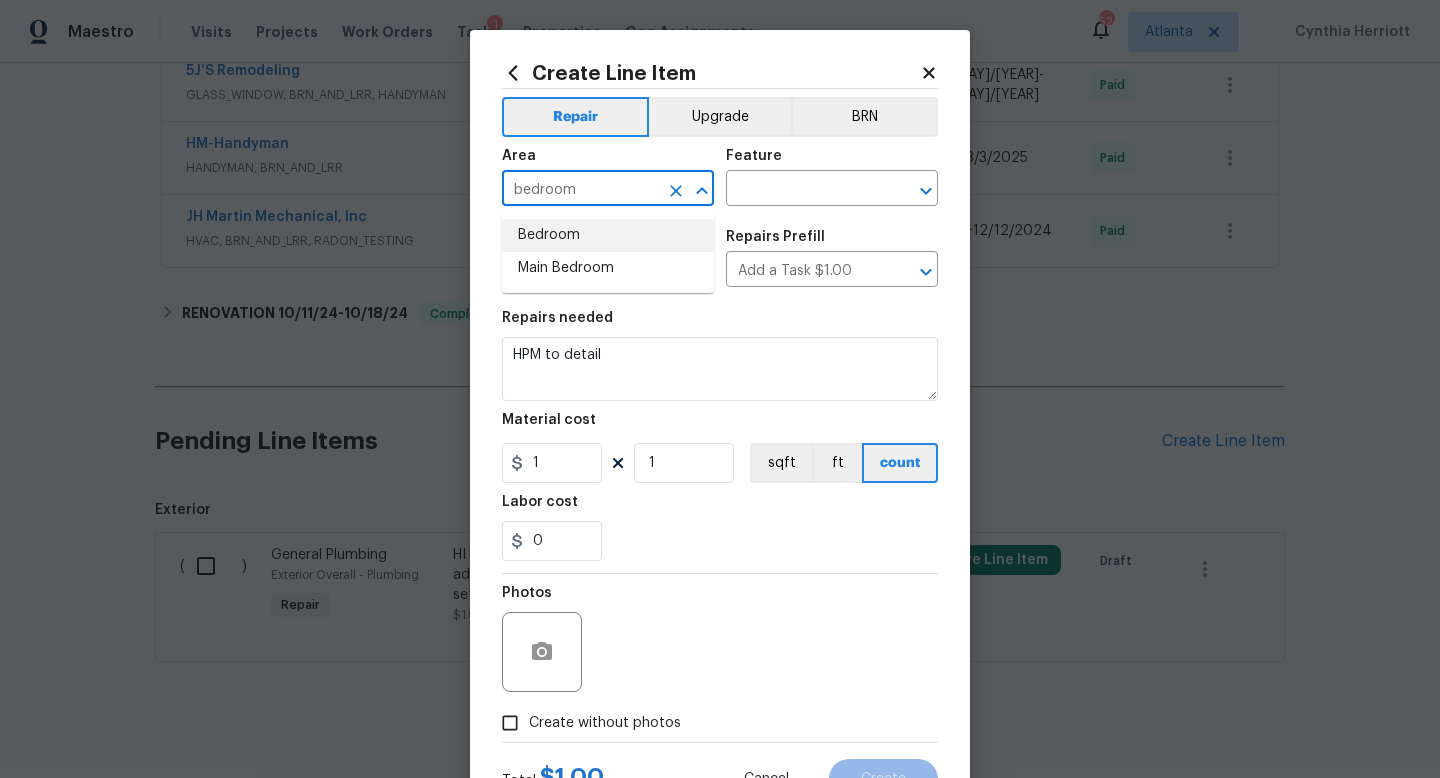 click on "Bedroom" at bounding box center (608, 235) 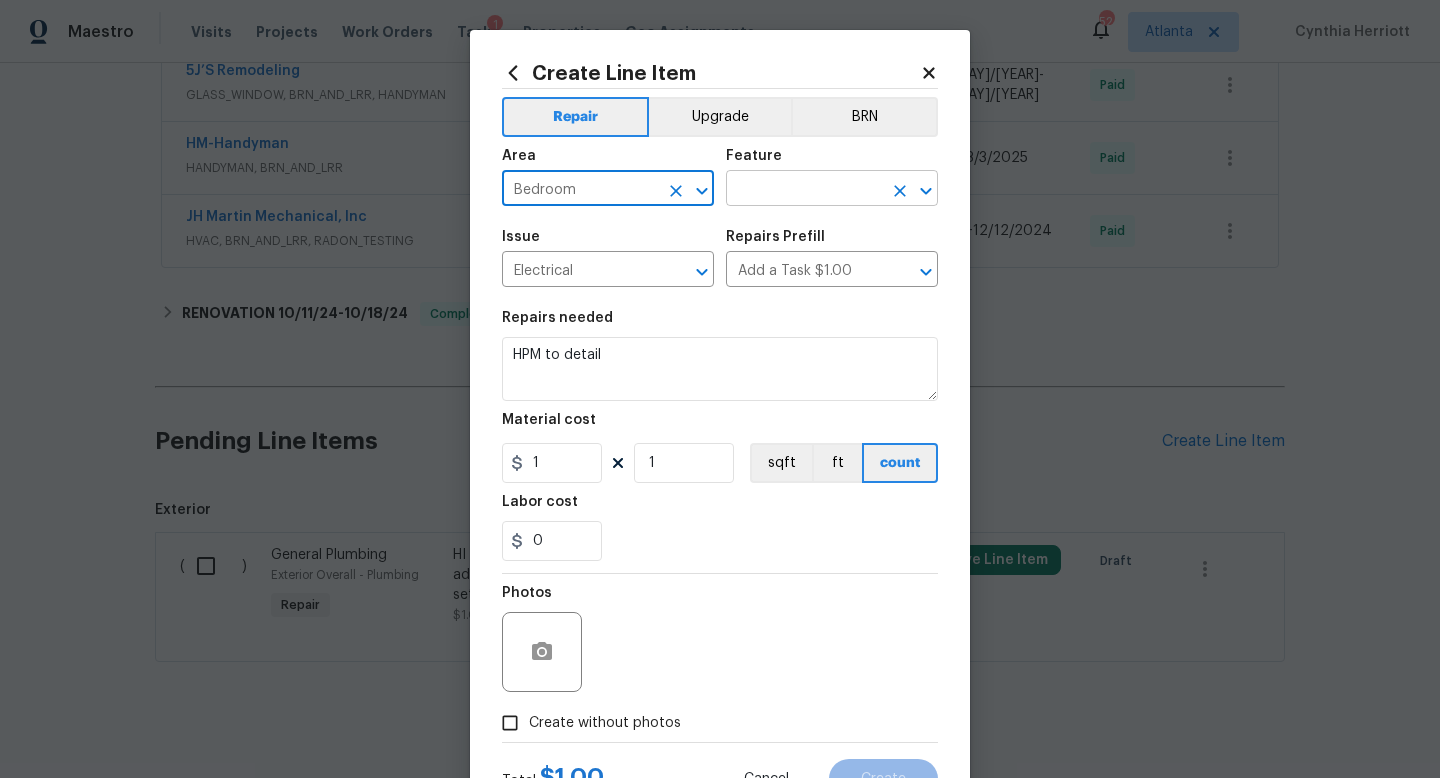 type on "Bedroom" 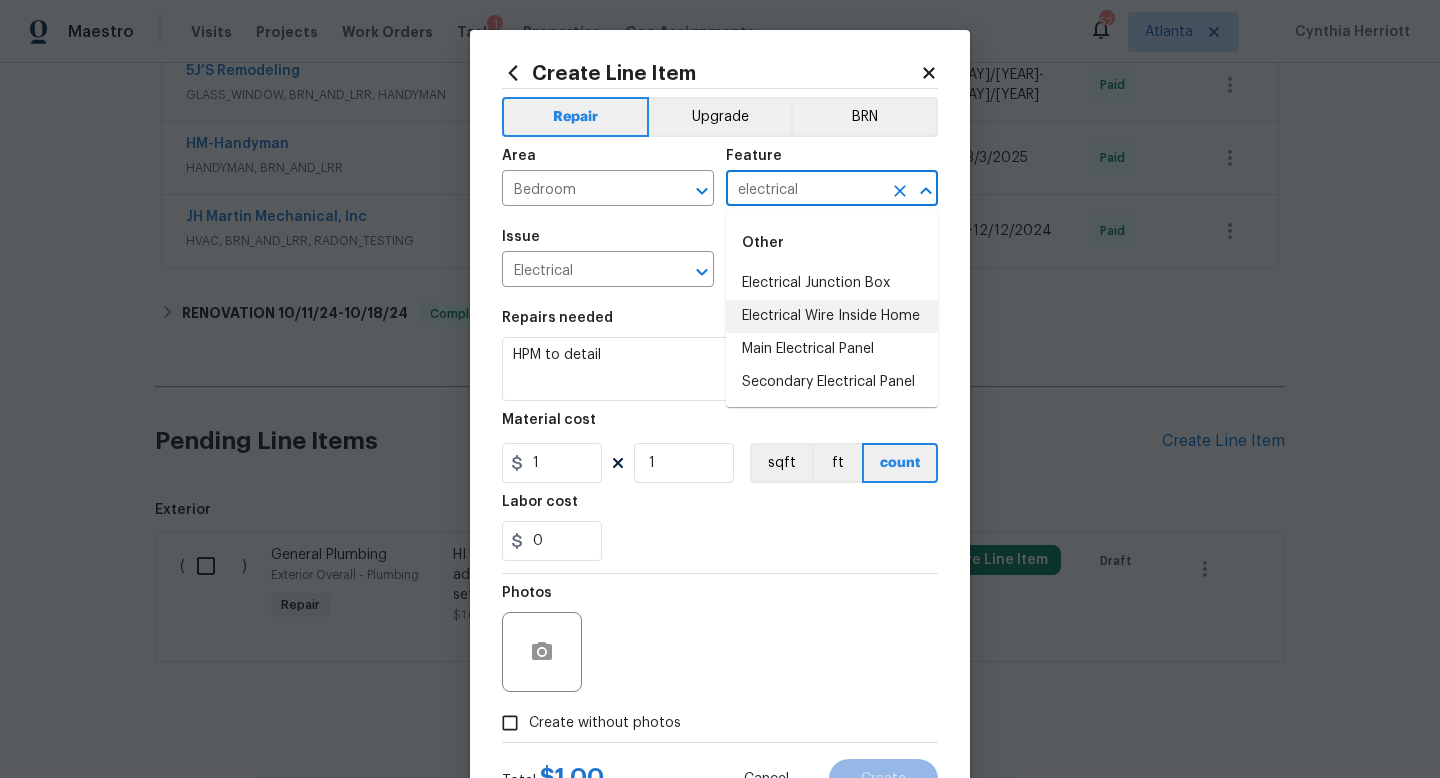 click on "Electrical Wire Inside Home" at bounding box center [832, 316] 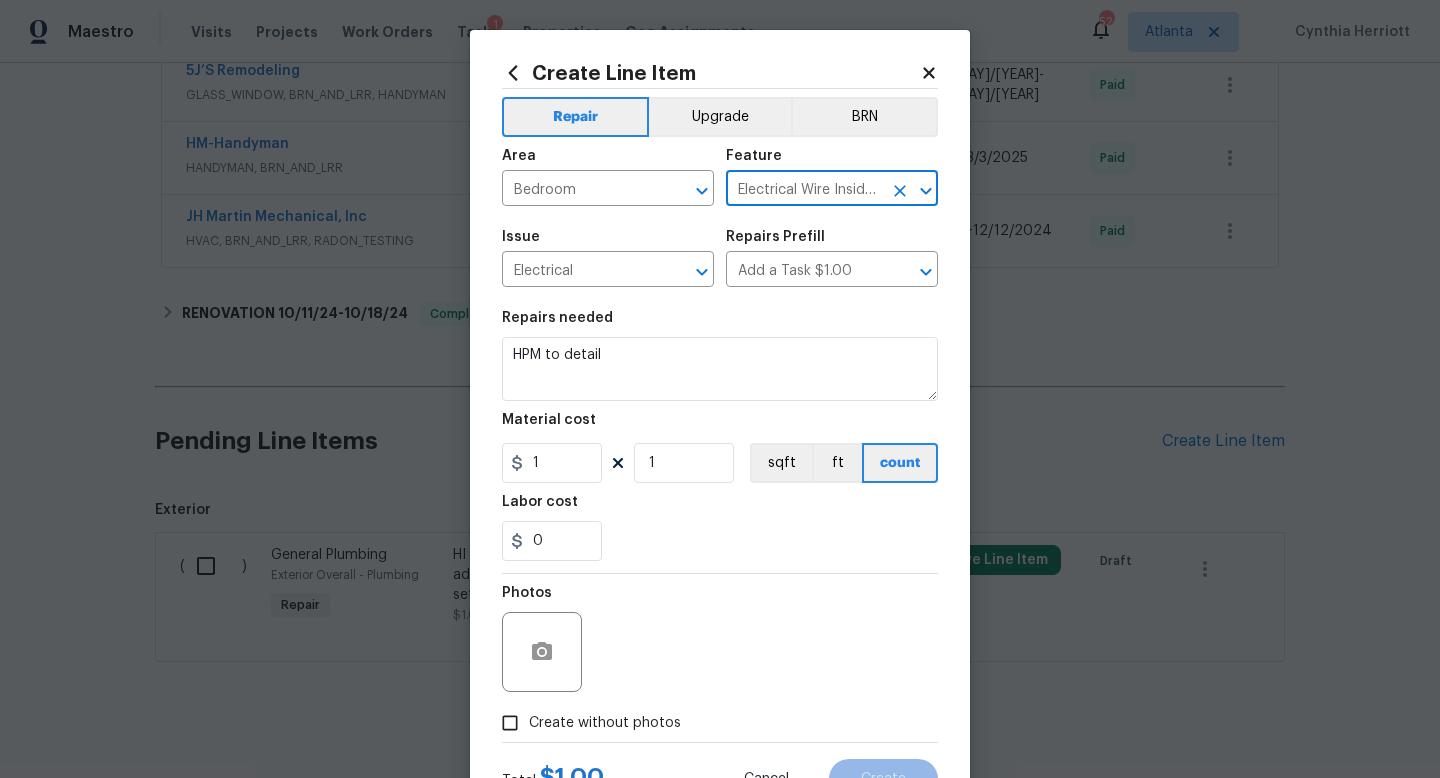 type on "Electrical Wire Inside Home" 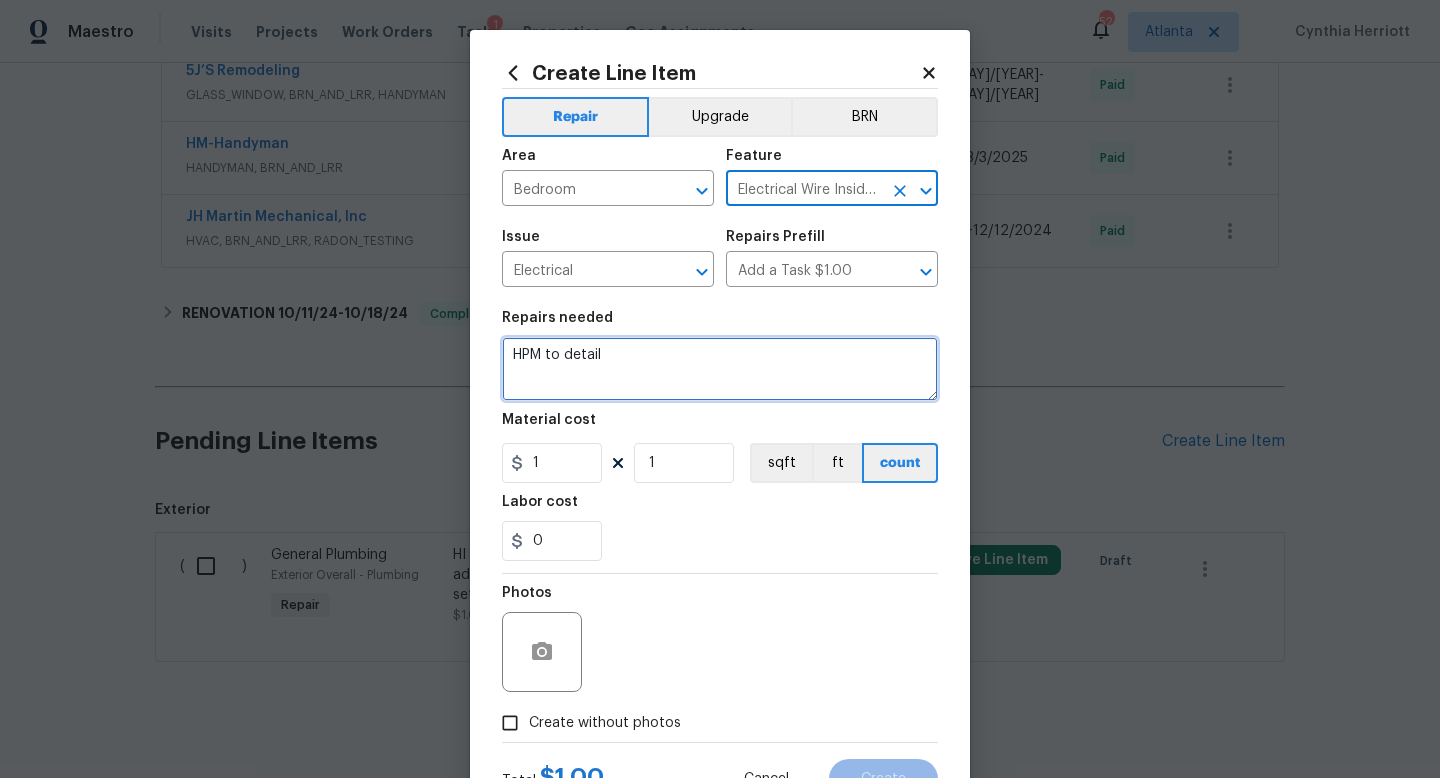 click on "HPM to detail" at bounding box center [720, 369] 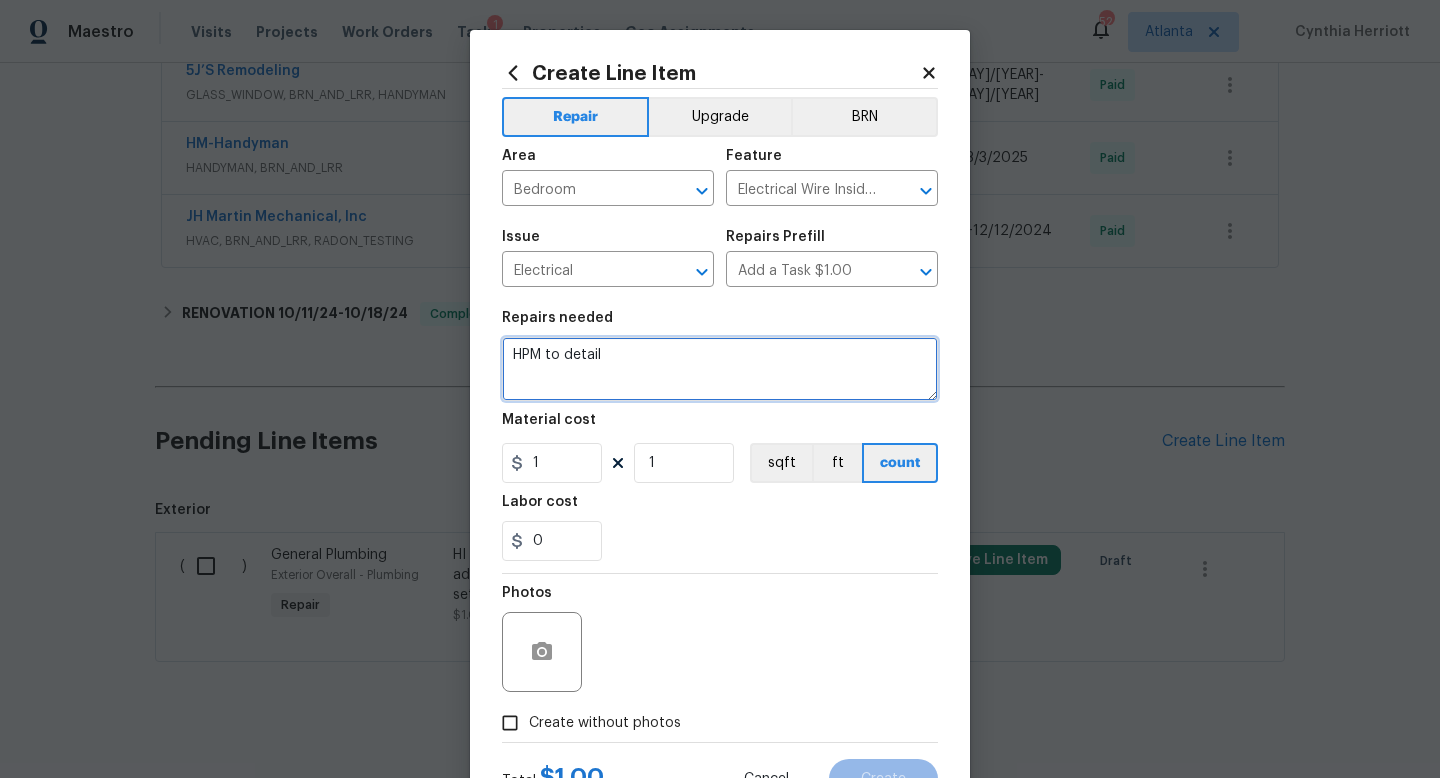 drag, startPoint x: 650, startPoint y: 350, endPoint x: 512, endPoint y: 338, distance: 138.52075 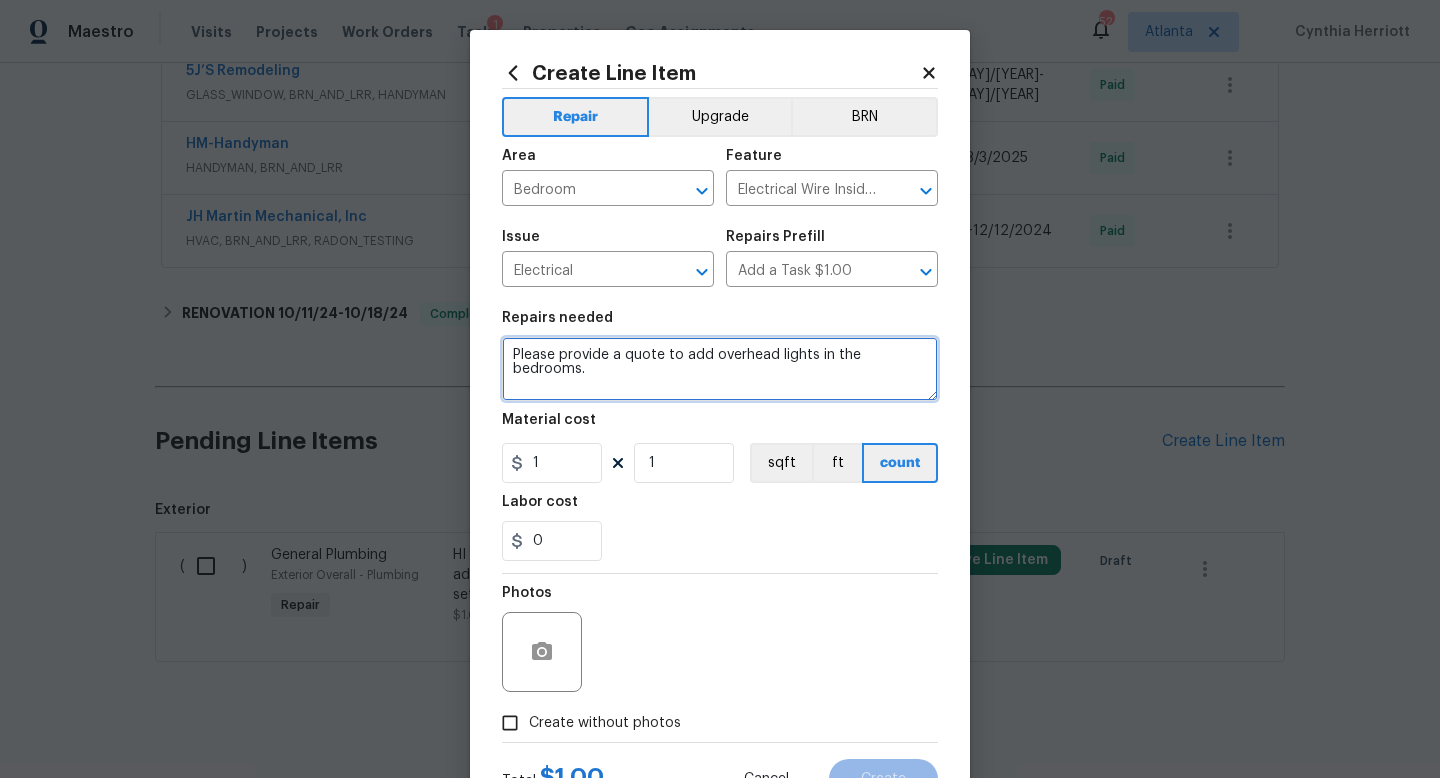 type on "Please provide a quote to add overhead lights in the bedrooms." 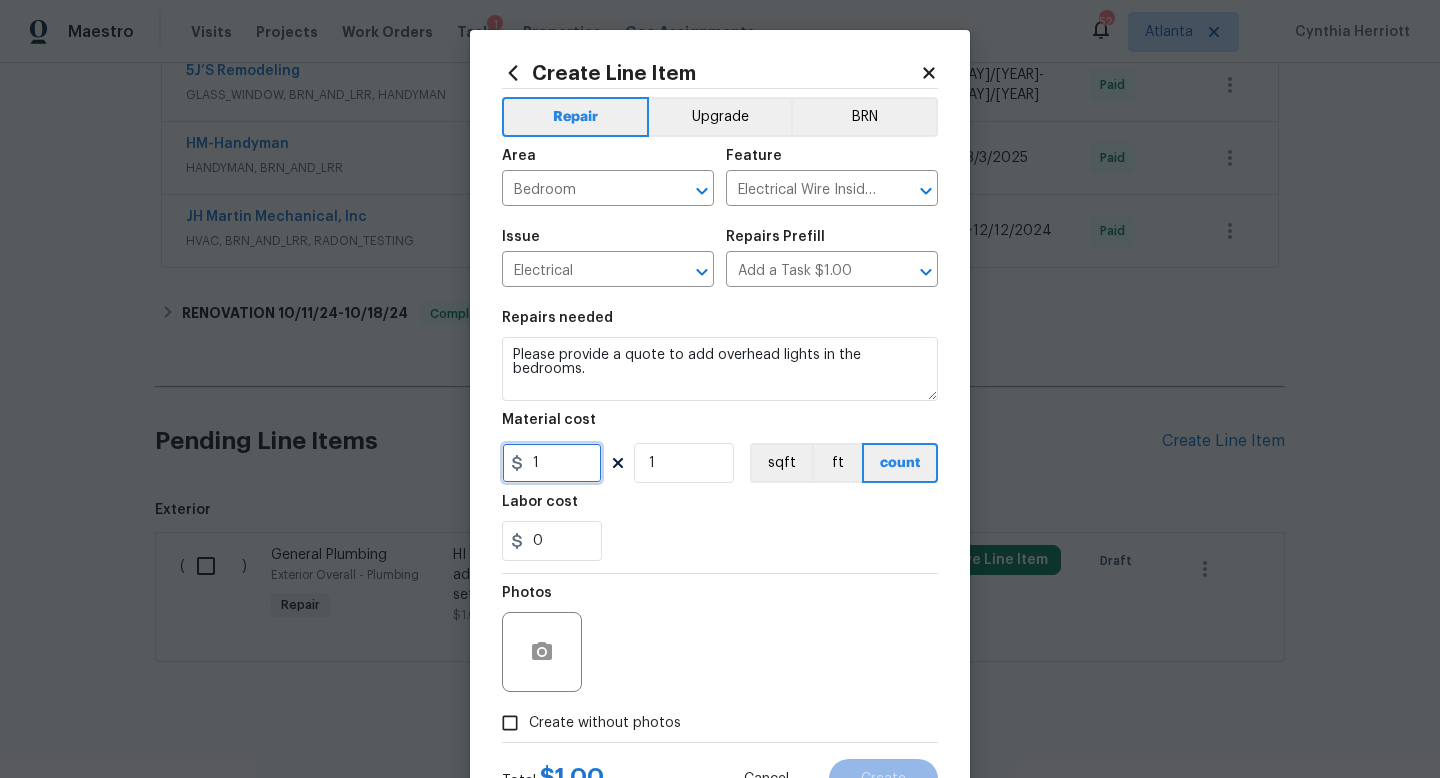 click on "1" at bounding box center (552, 463) 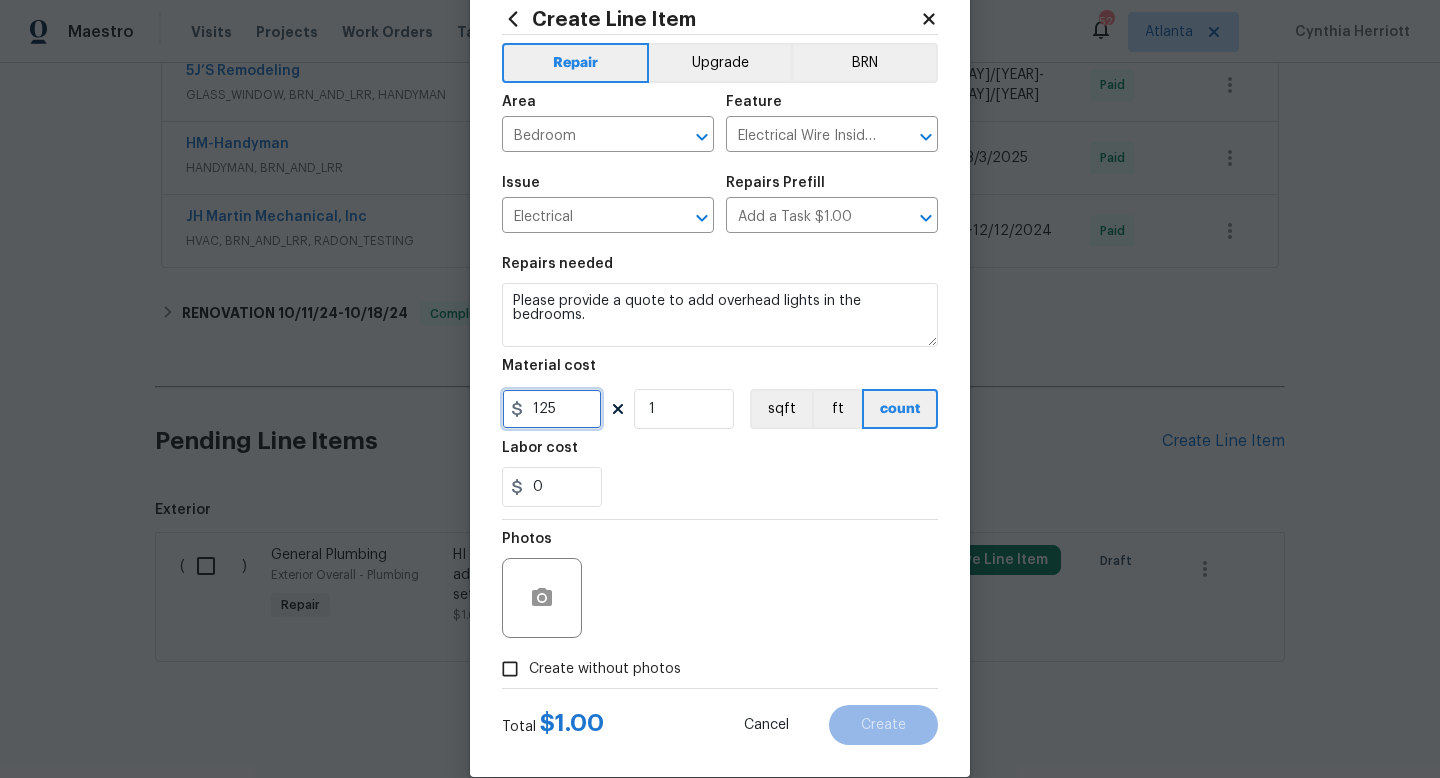 scroll, scrollTop: 63, scrollLeft: 0, axis: vertical 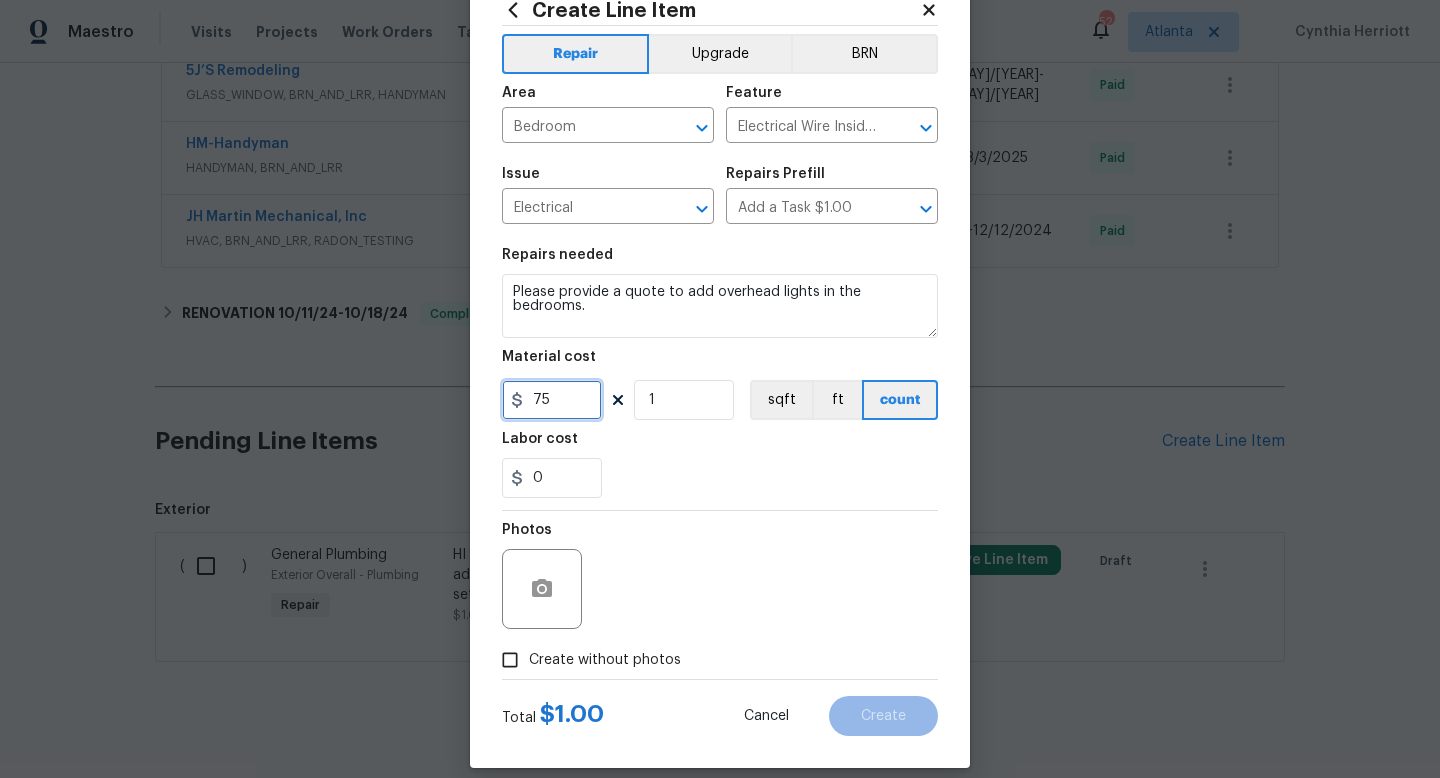 type on "75" 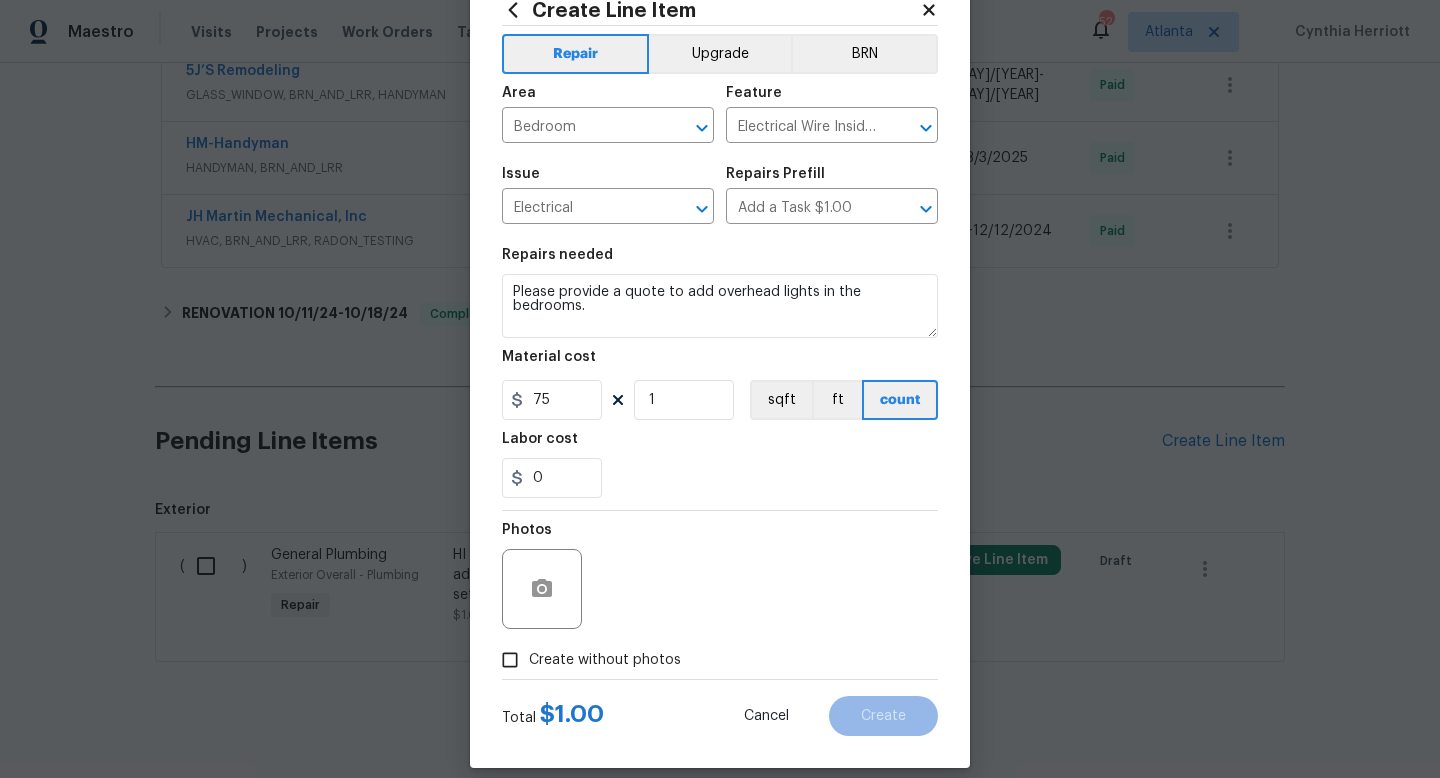 click on "Create without photos" at bounding box center (510, 660) 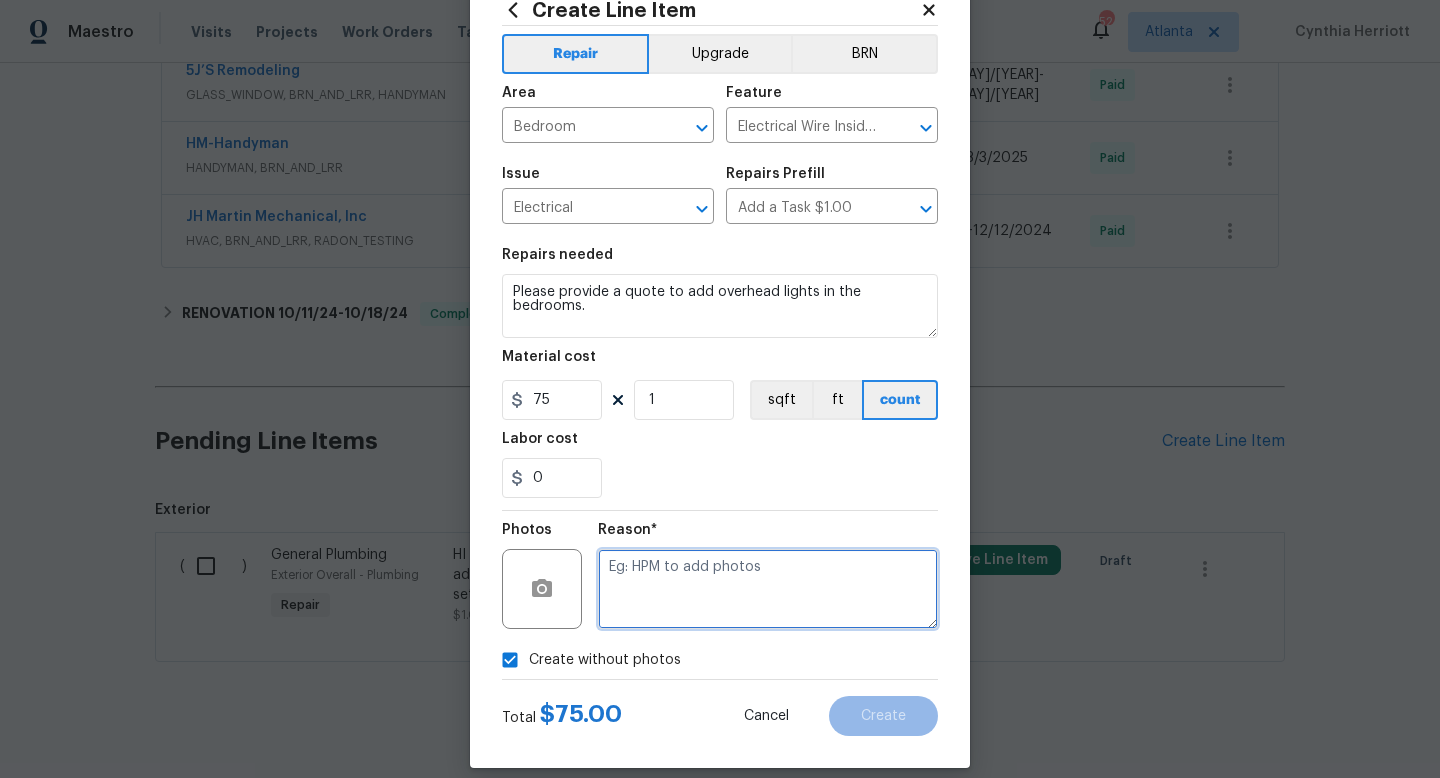 click at bounding box center [768, 589] 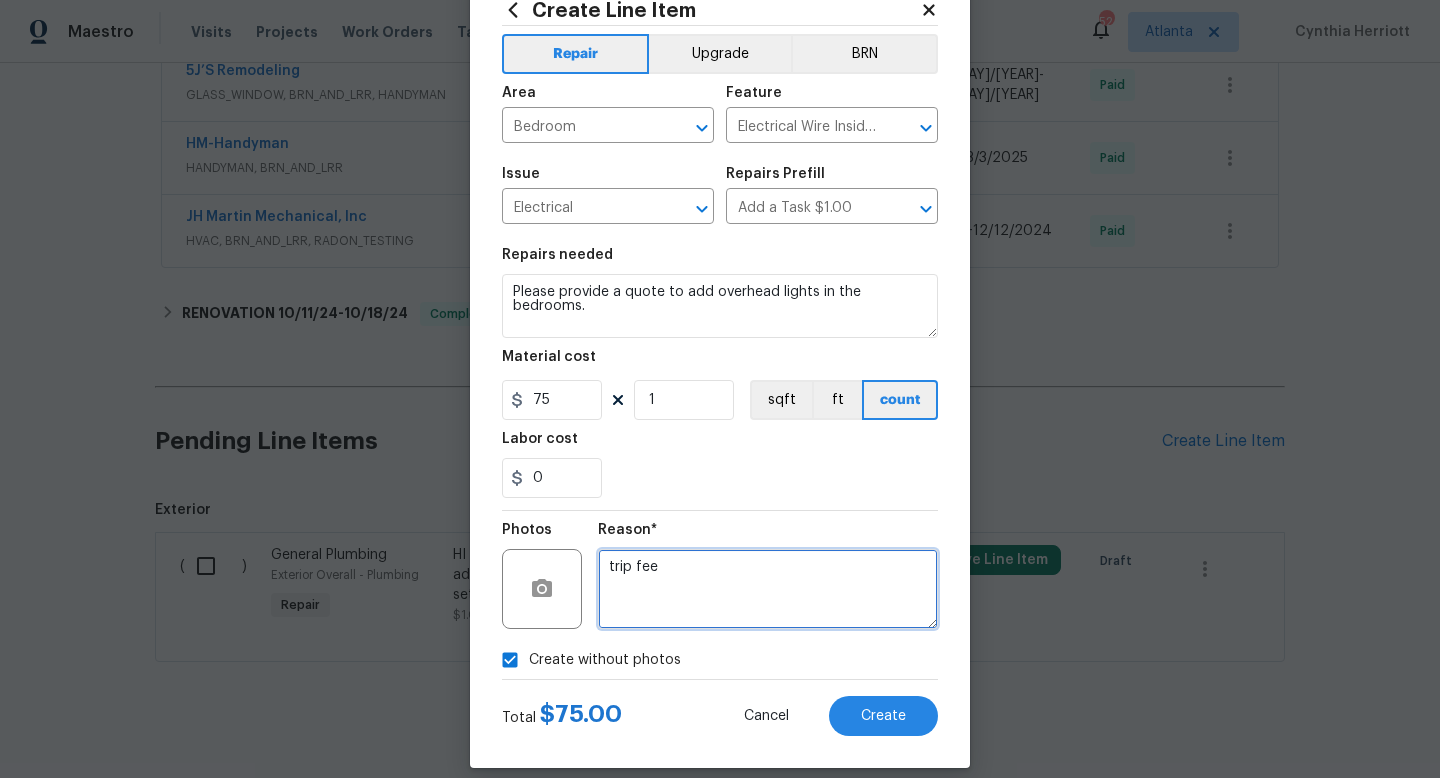 scroll, scrollTop: 84, scrollLeft: 0, axis: vertical 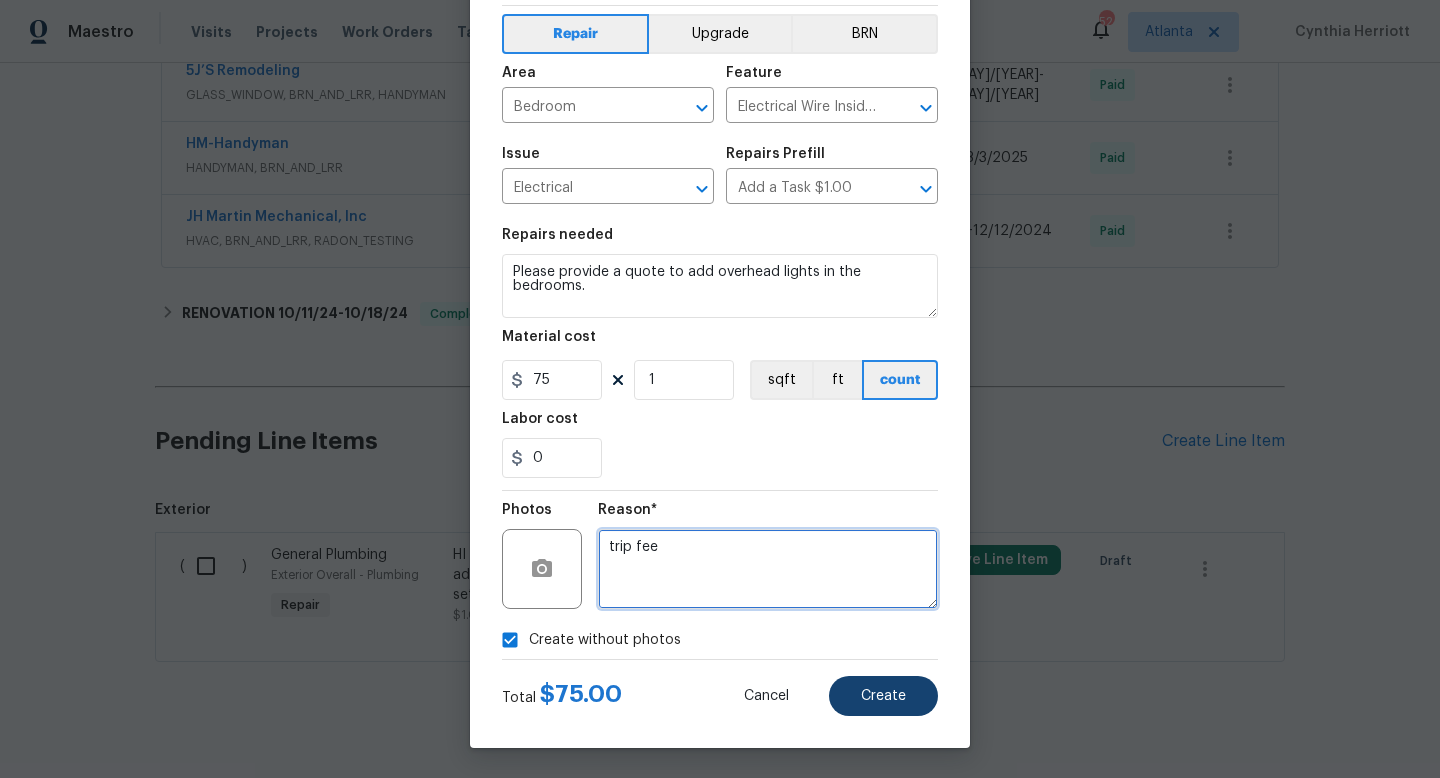 type on "trip fee" 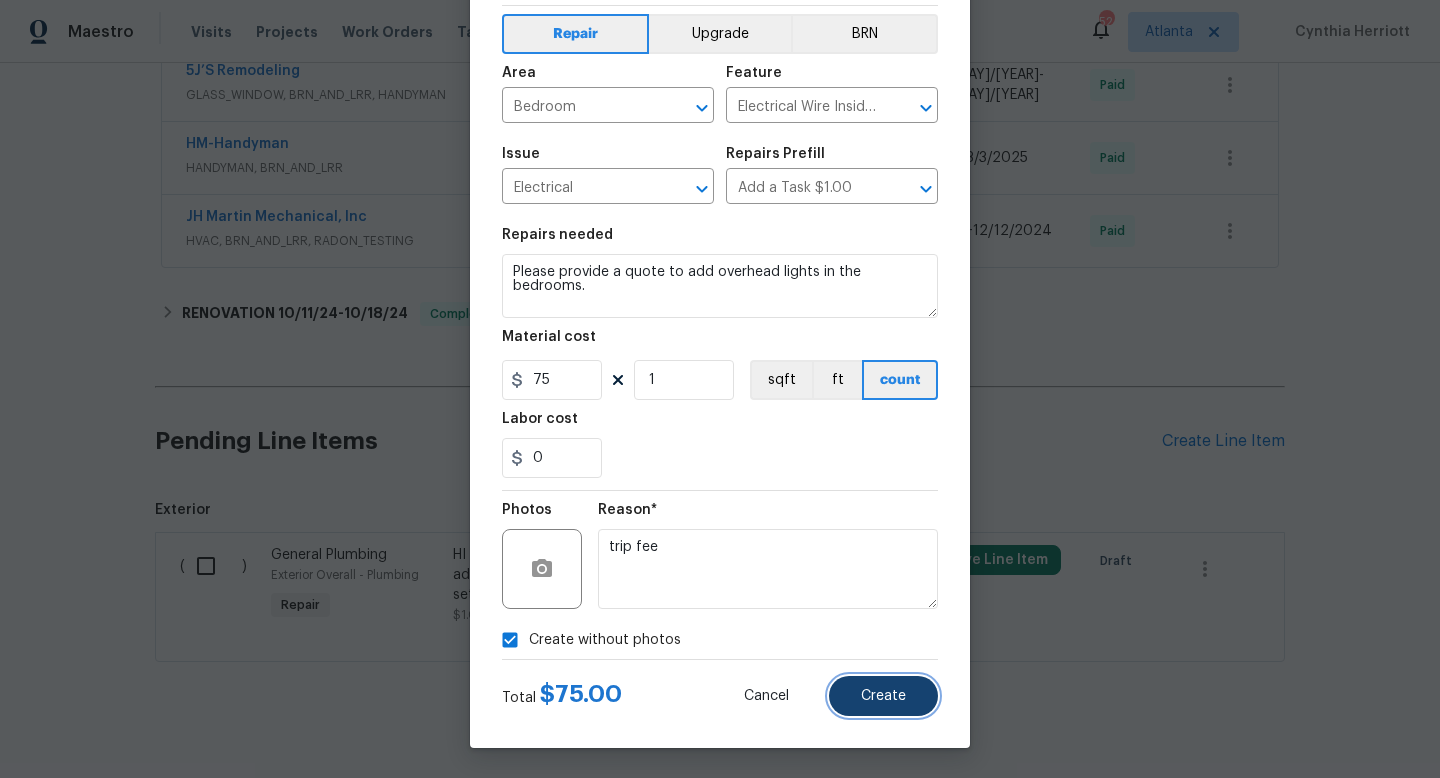 click on "Create" at bounding box center (883, 696) 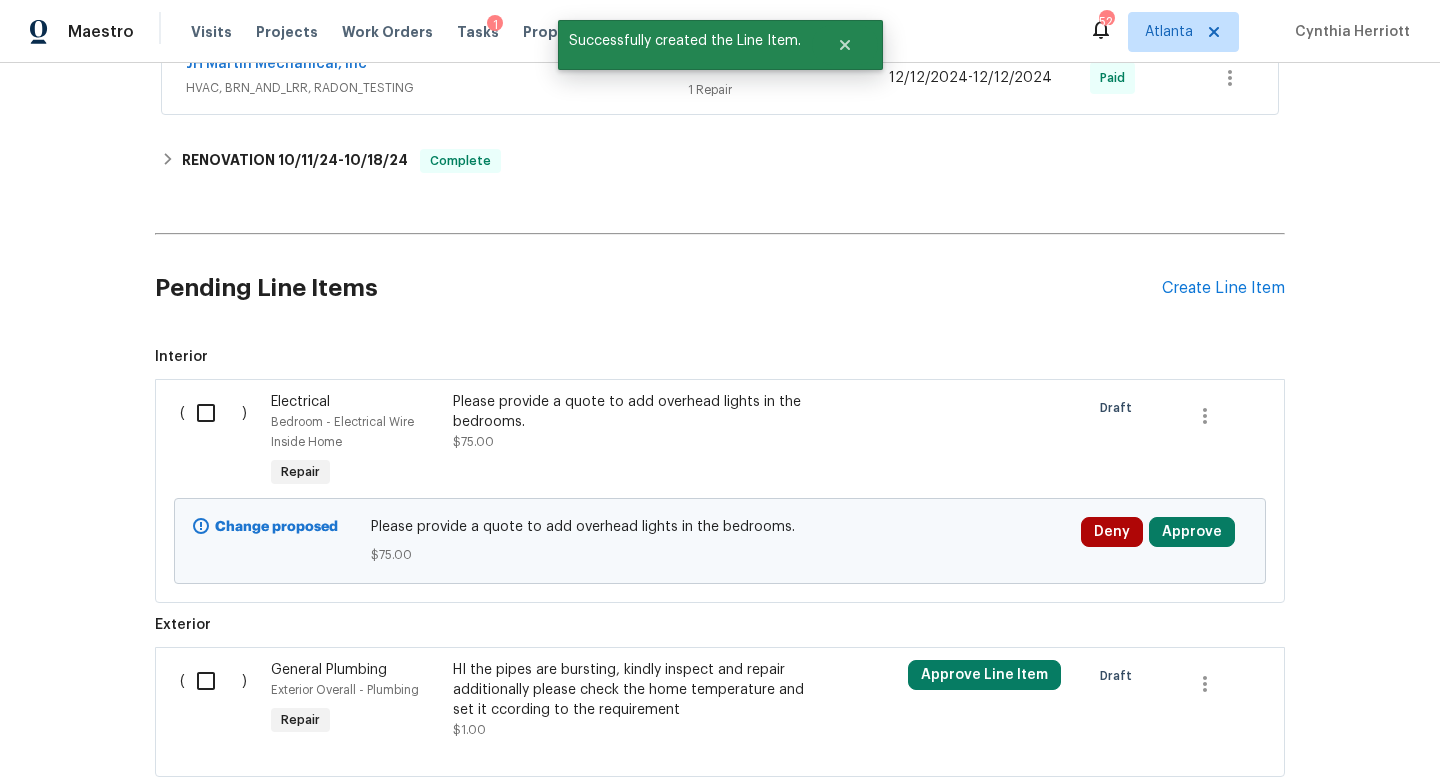 scroll, scrollTop: 760, scrollLeft: 0, axis: vertical 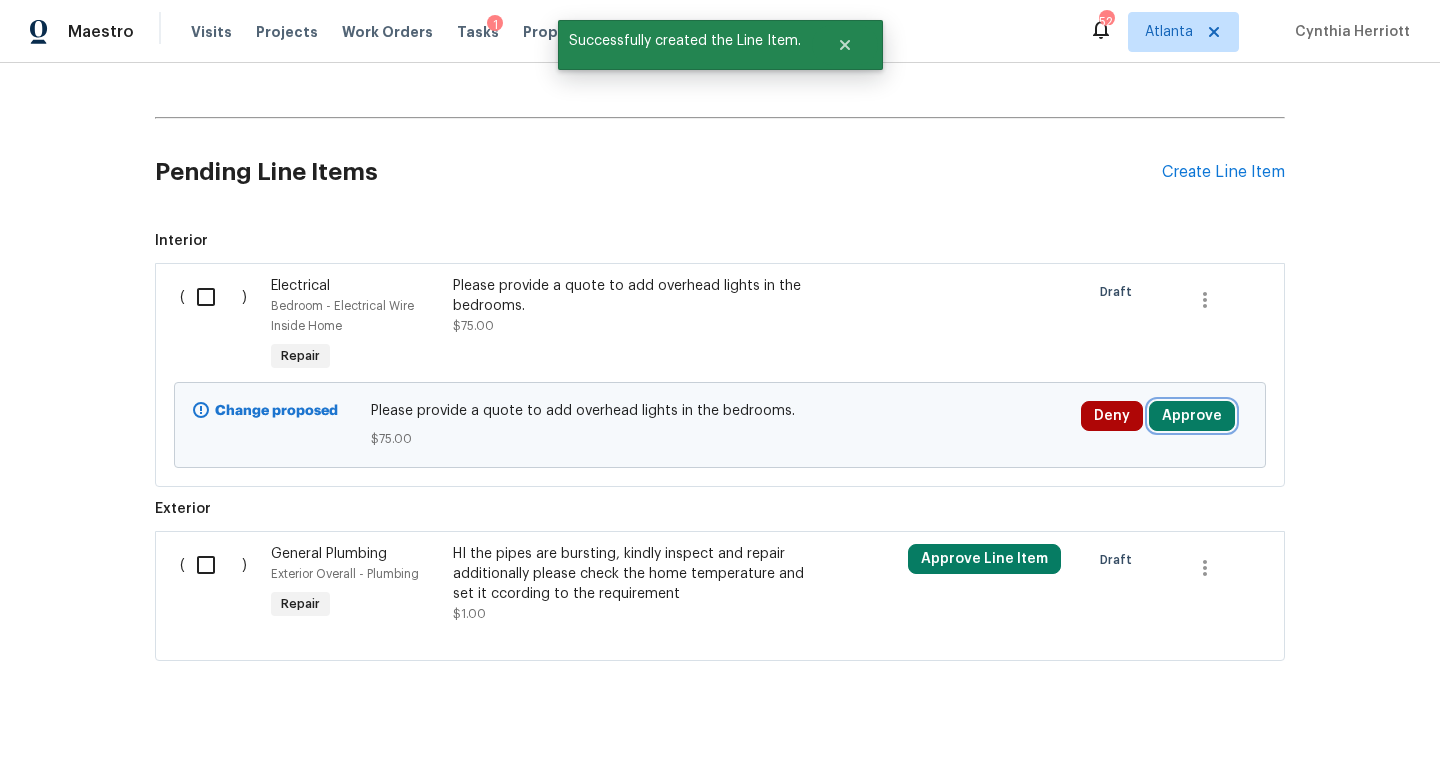 click on "Approve" at bounding box center (1192, 416) 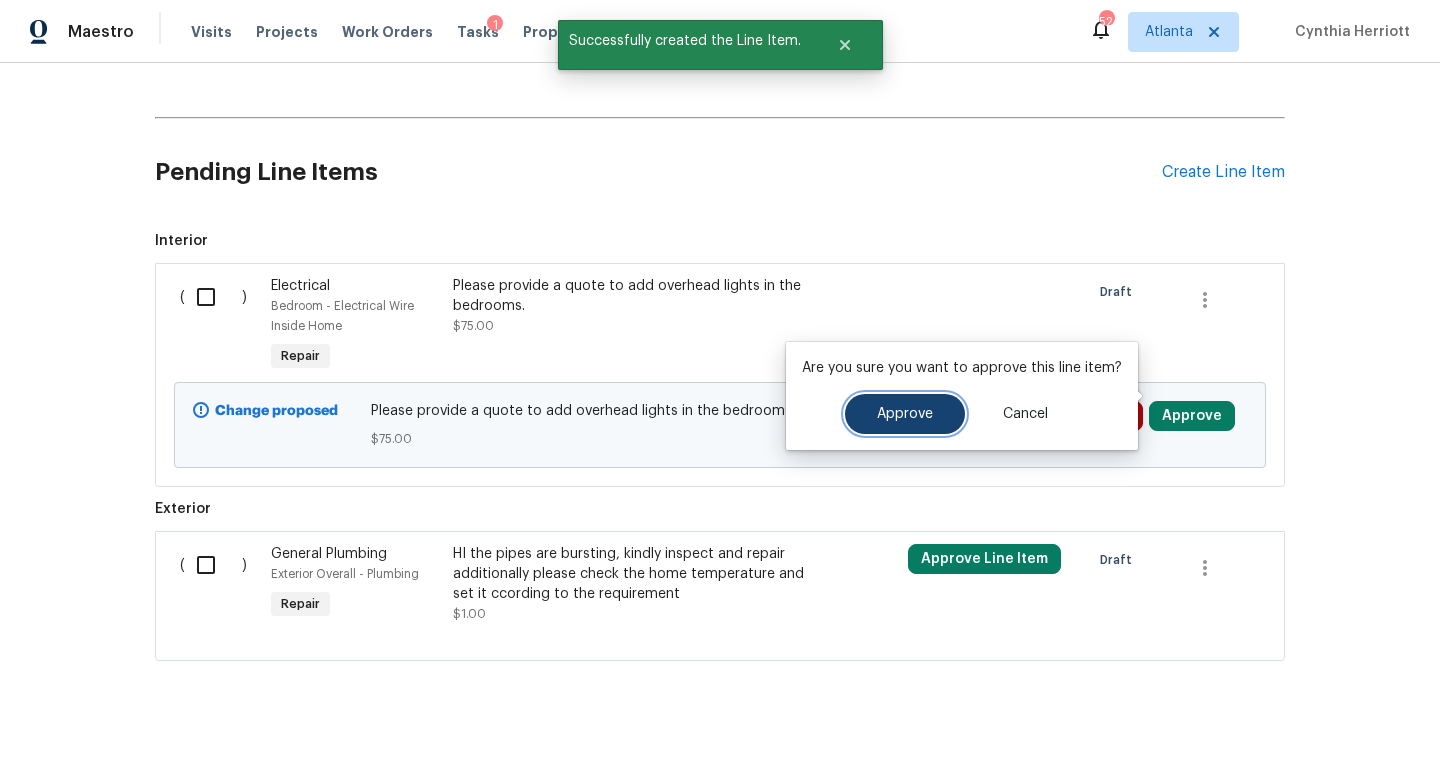click on "Approve" at bounding box center [905, 414] 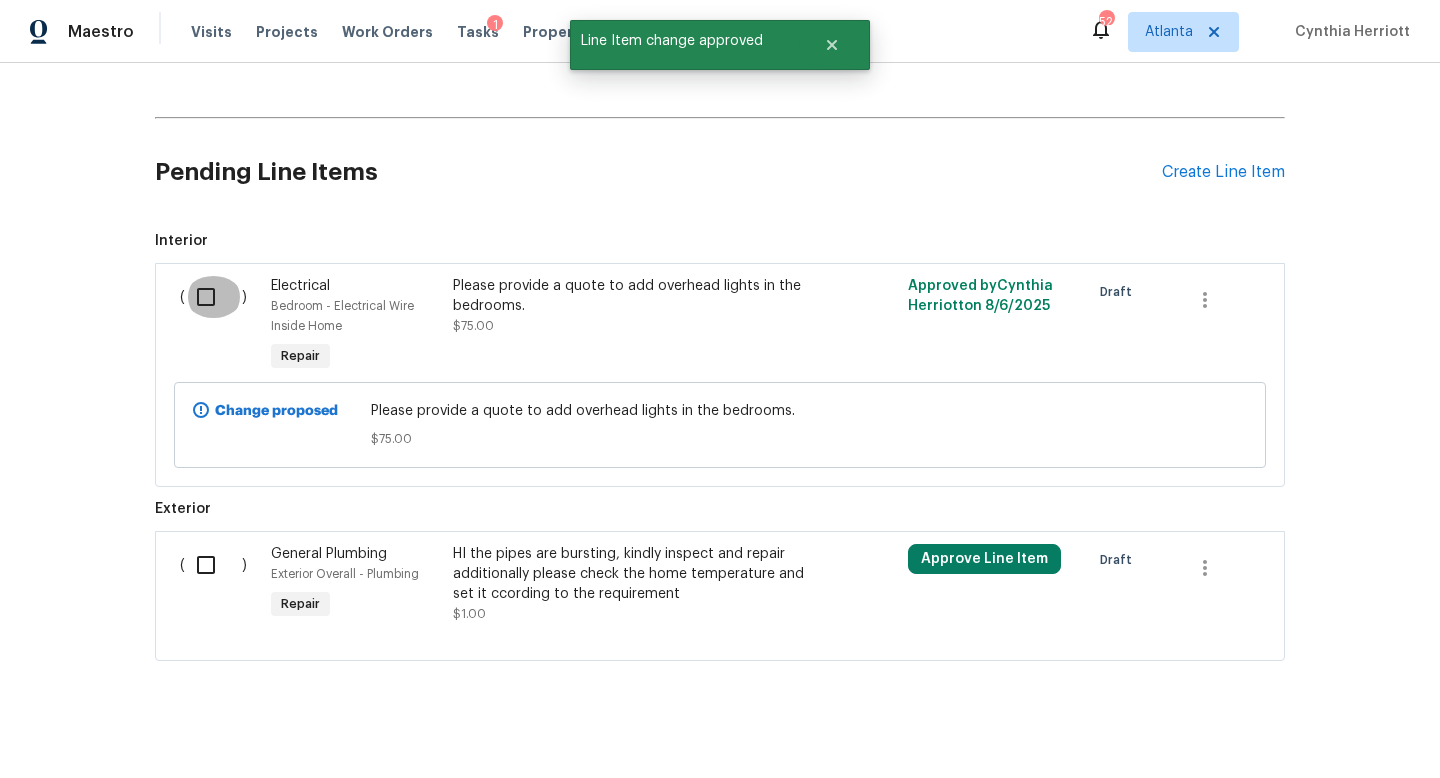 click at bounding box center [213, 297] 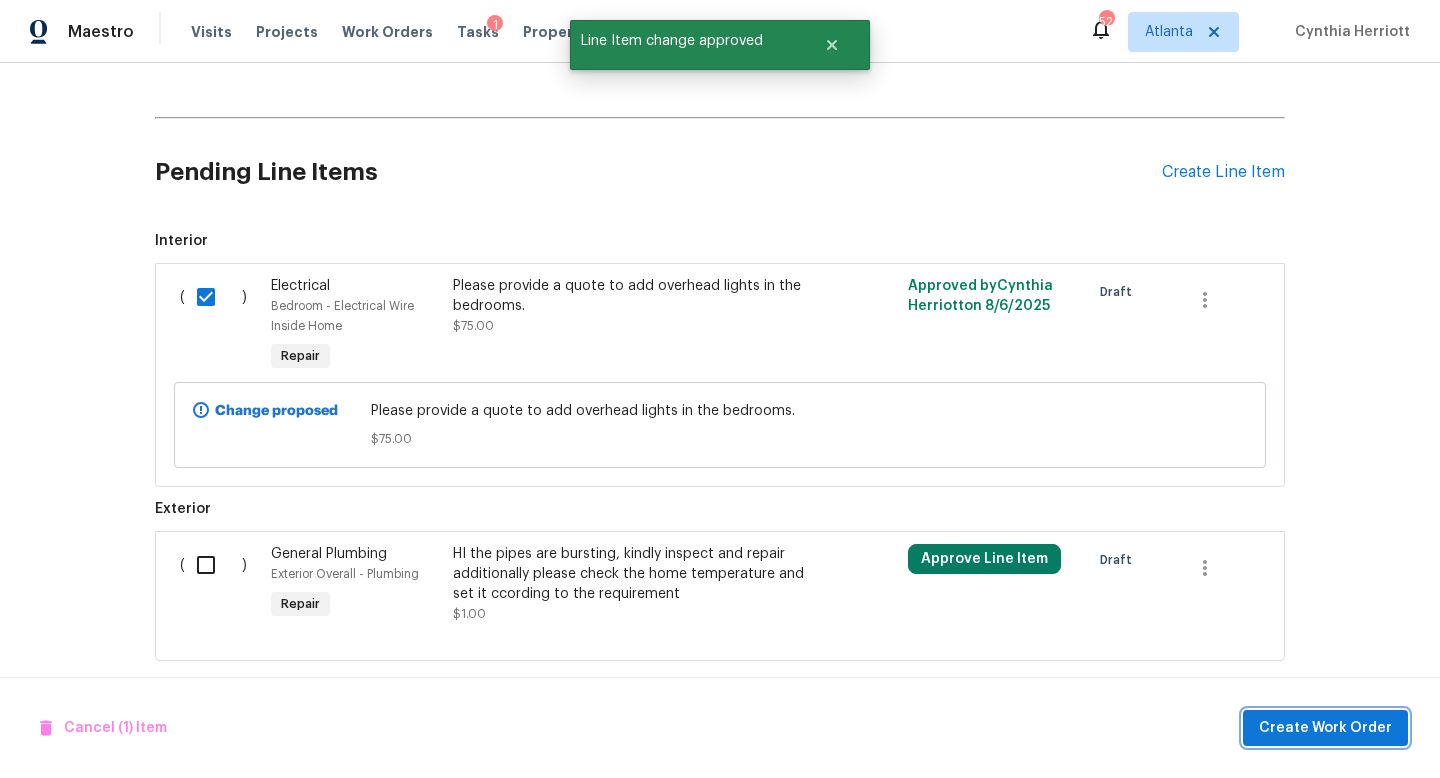 click on "Create Work Order" at bounding box center [1325, 728] 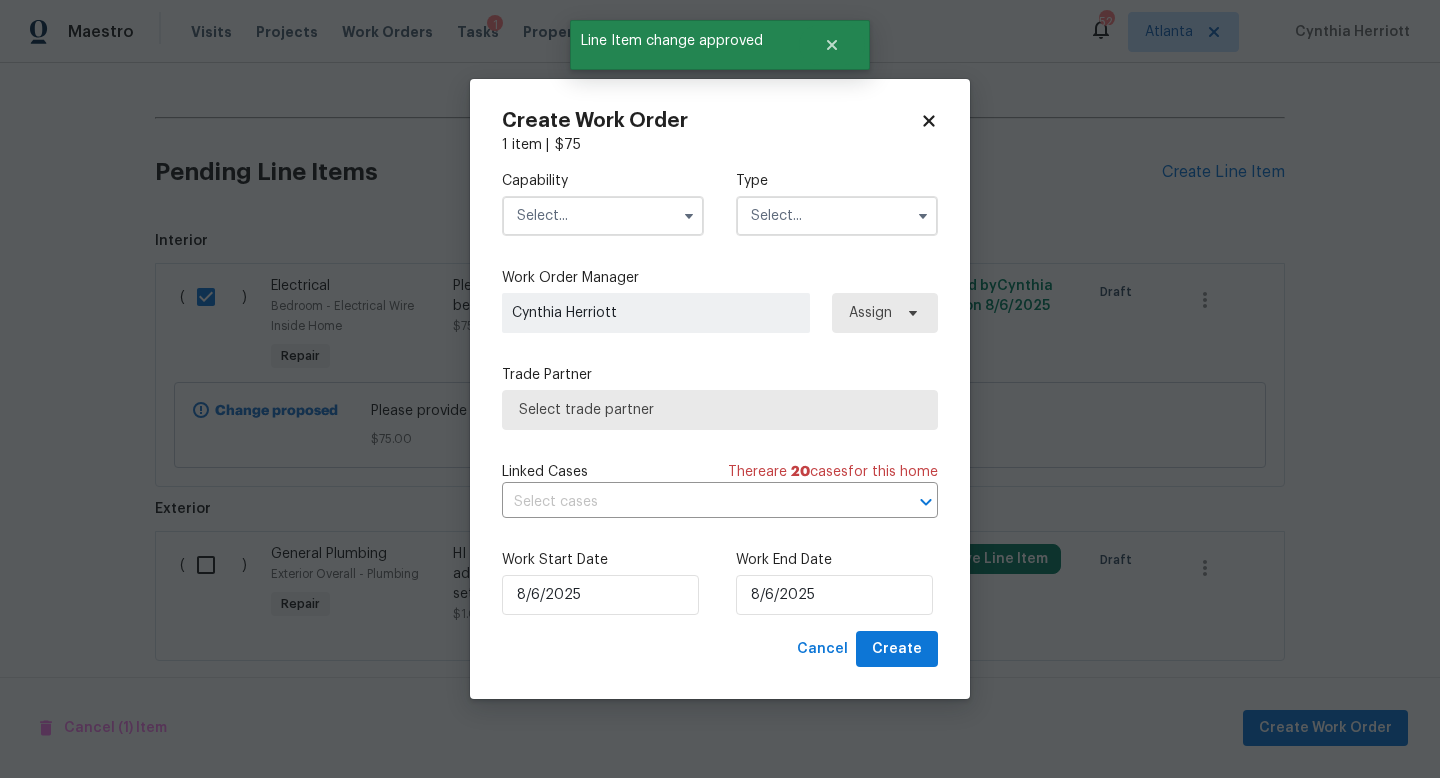 click at bounding box center [603, 216] 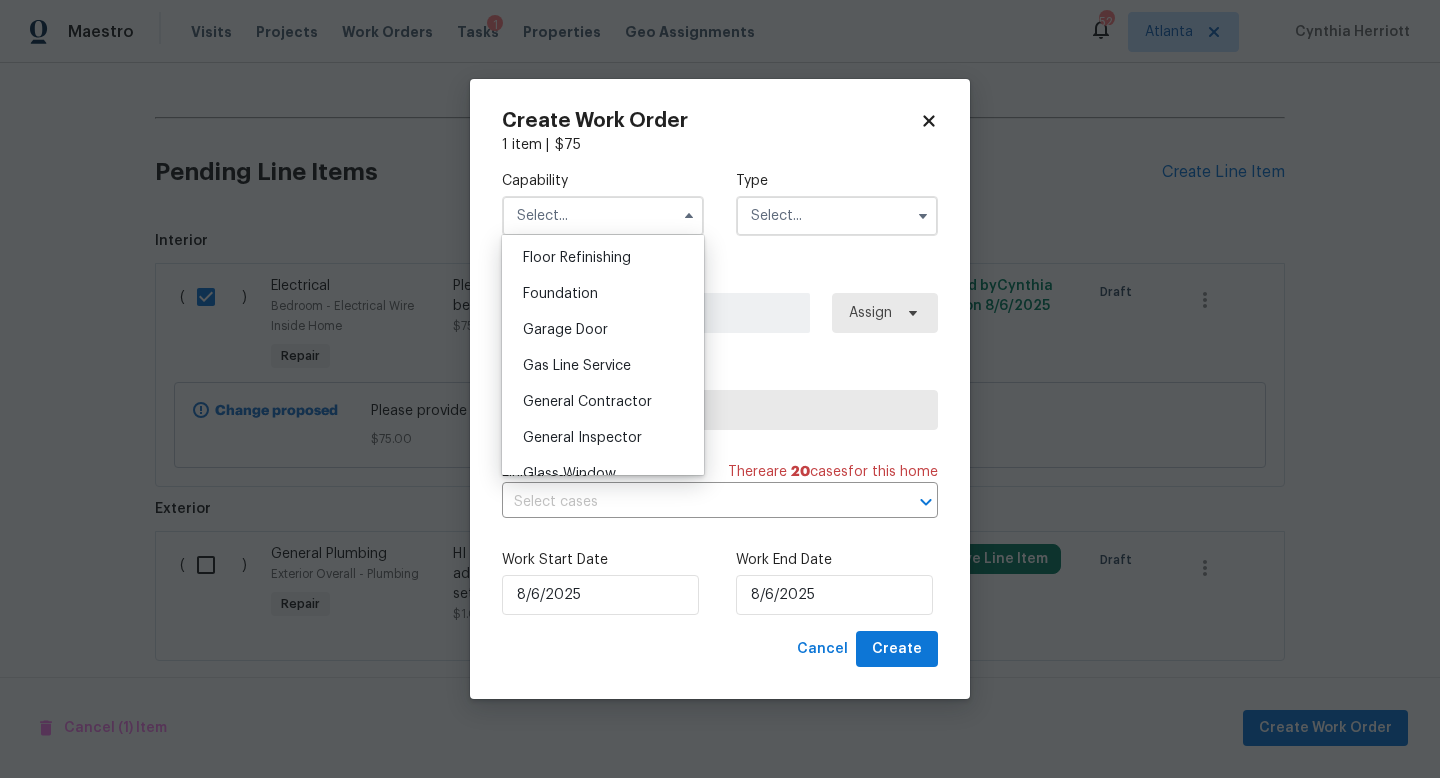 scroll, scrollTop: 818, scrollLeft: 0, axis: vertical 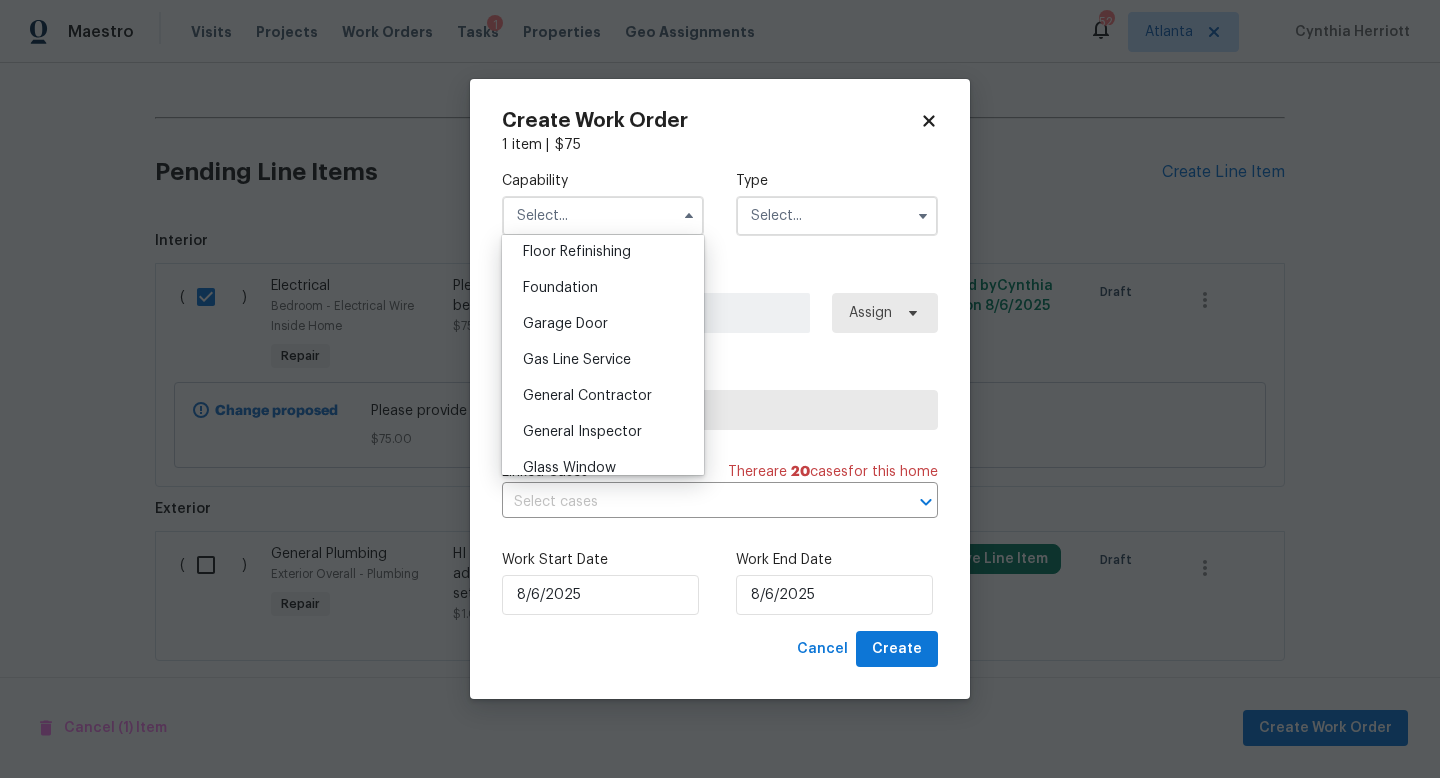 click on "General Contractor" at bounding box center (587, 396) 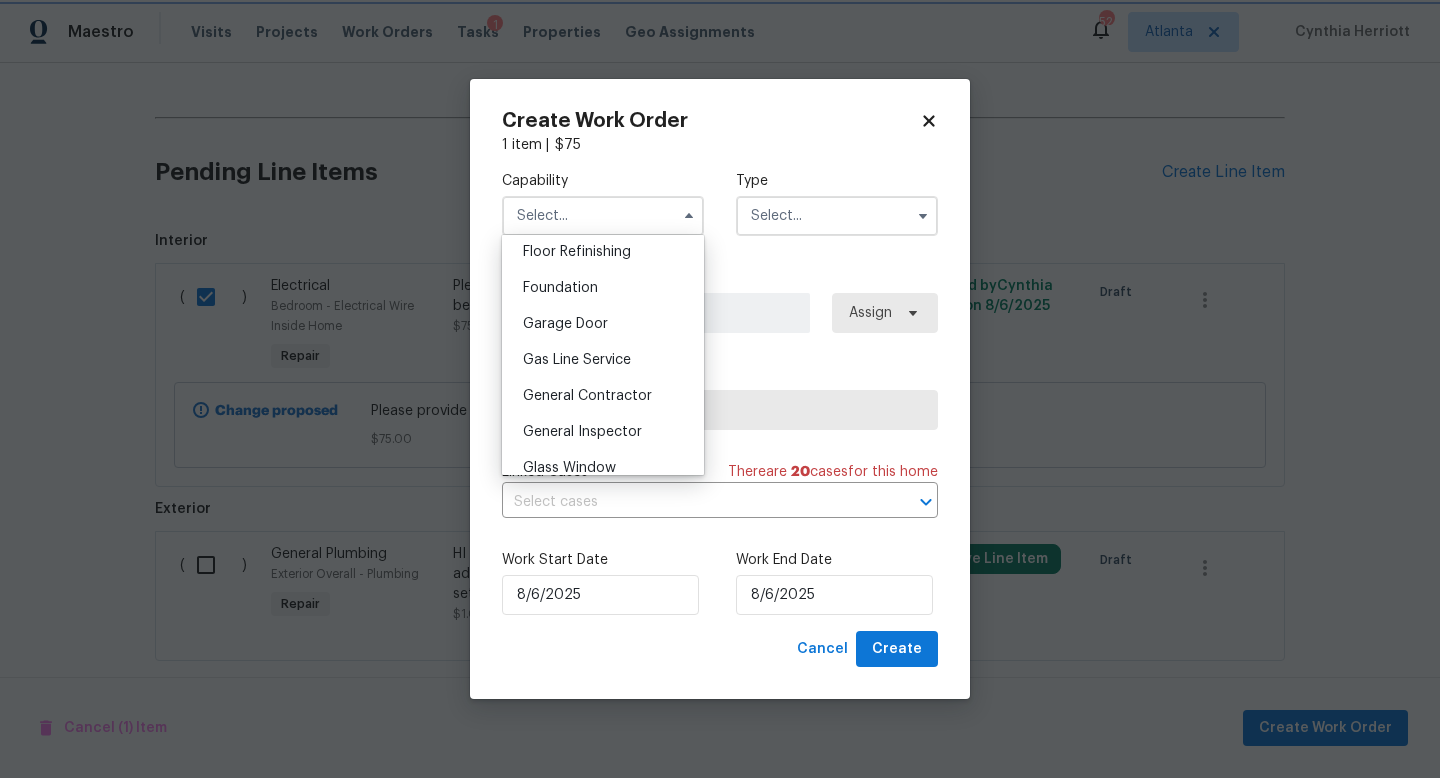 type on "General Contractor" 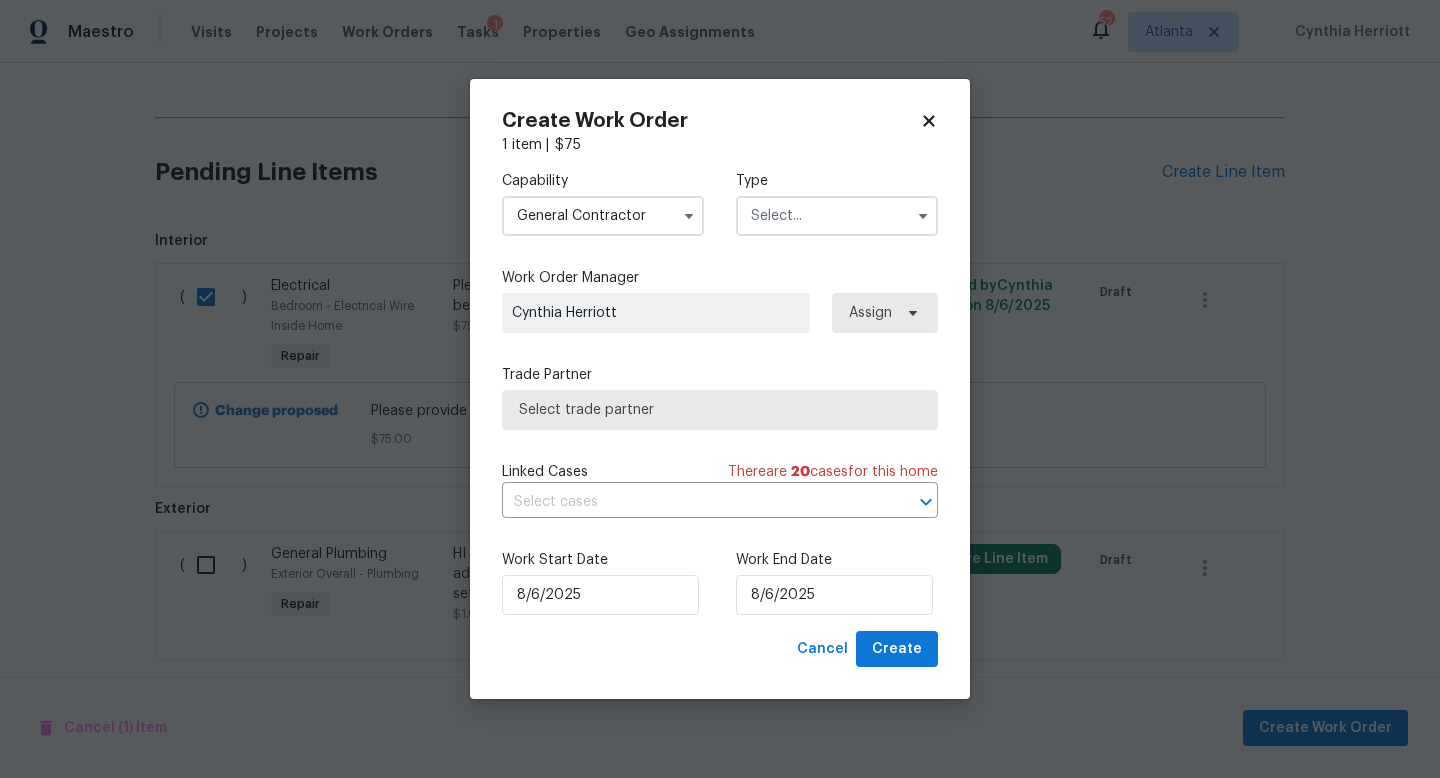 click at bounding box center (837, 216) 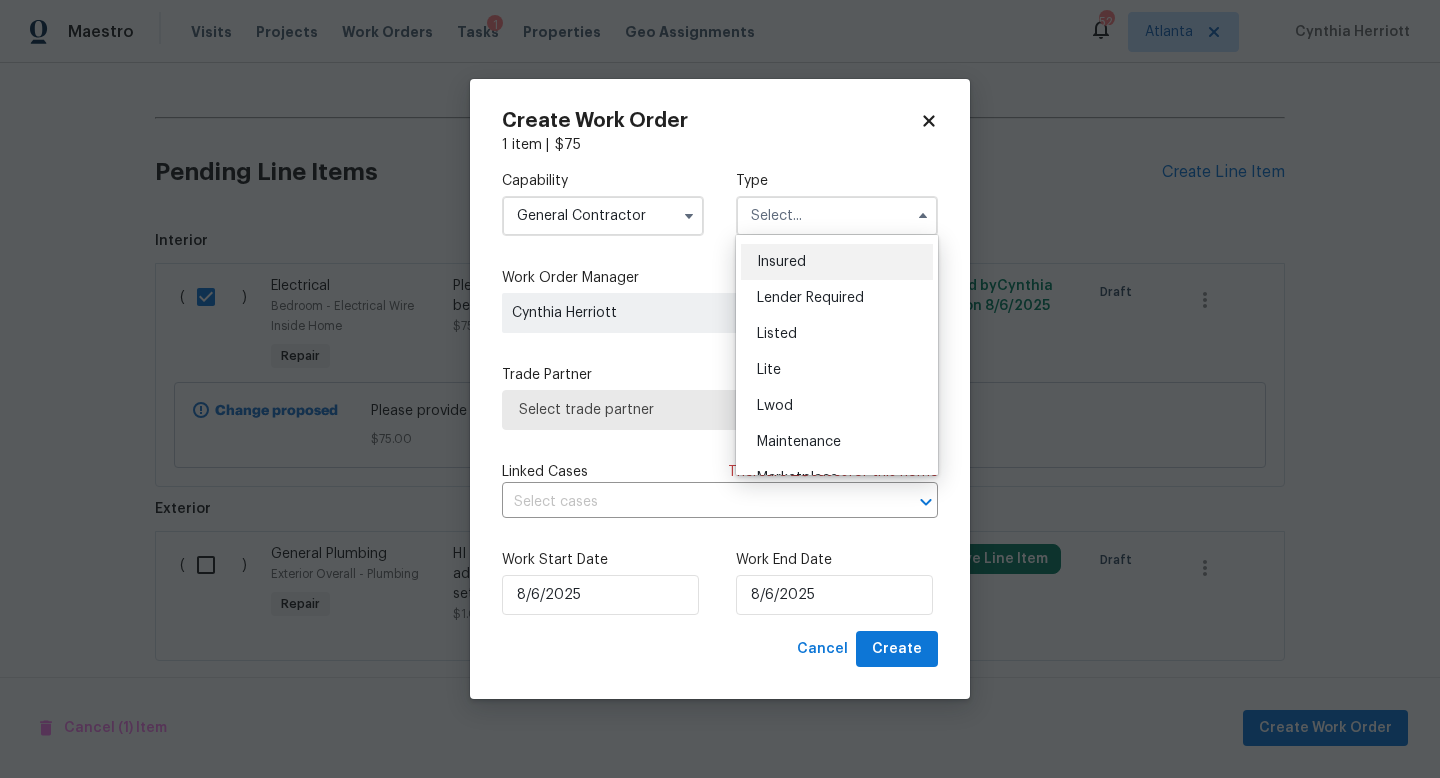 scroll, scrollTop: 133, scrollLeft: 0, axis: vertical 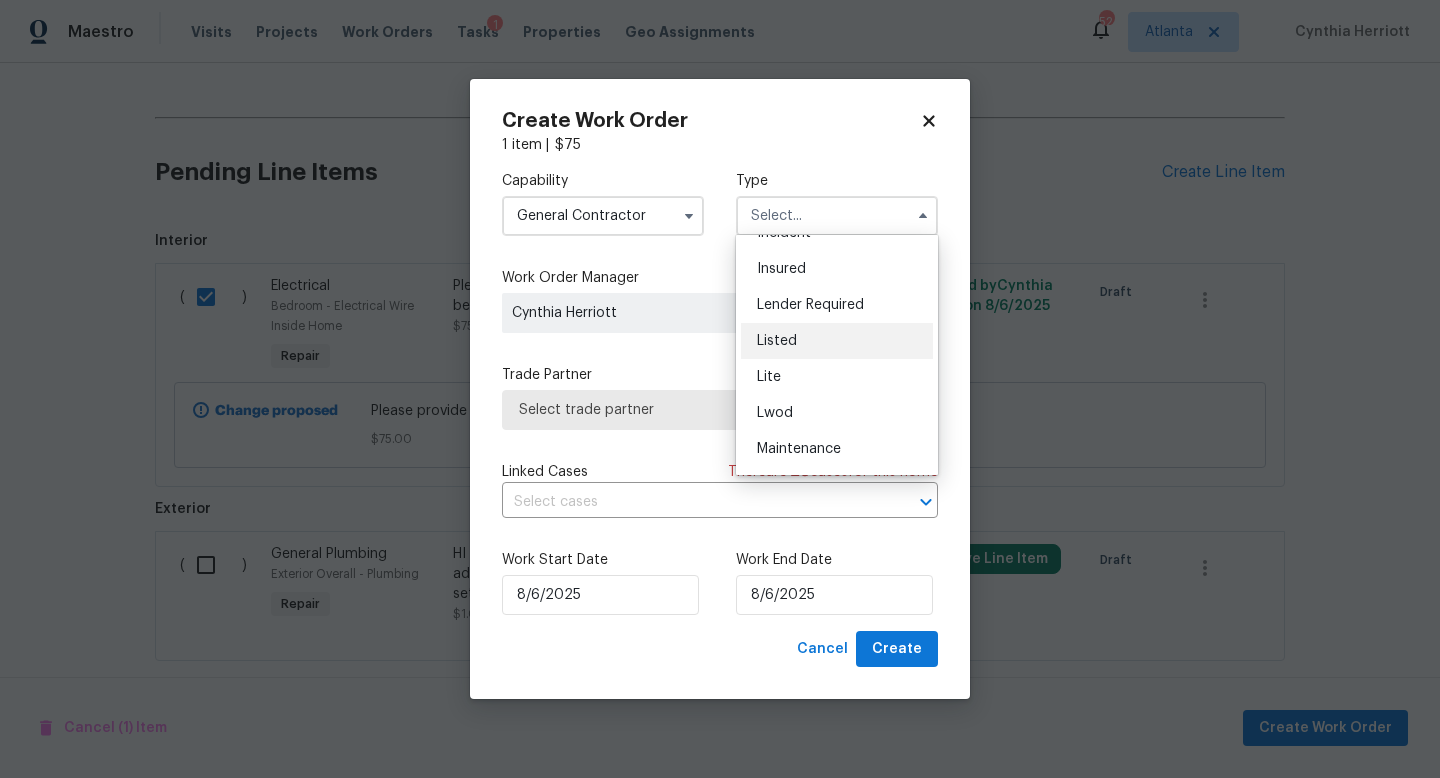 click on "Listed" at bounding box center (837, 341) 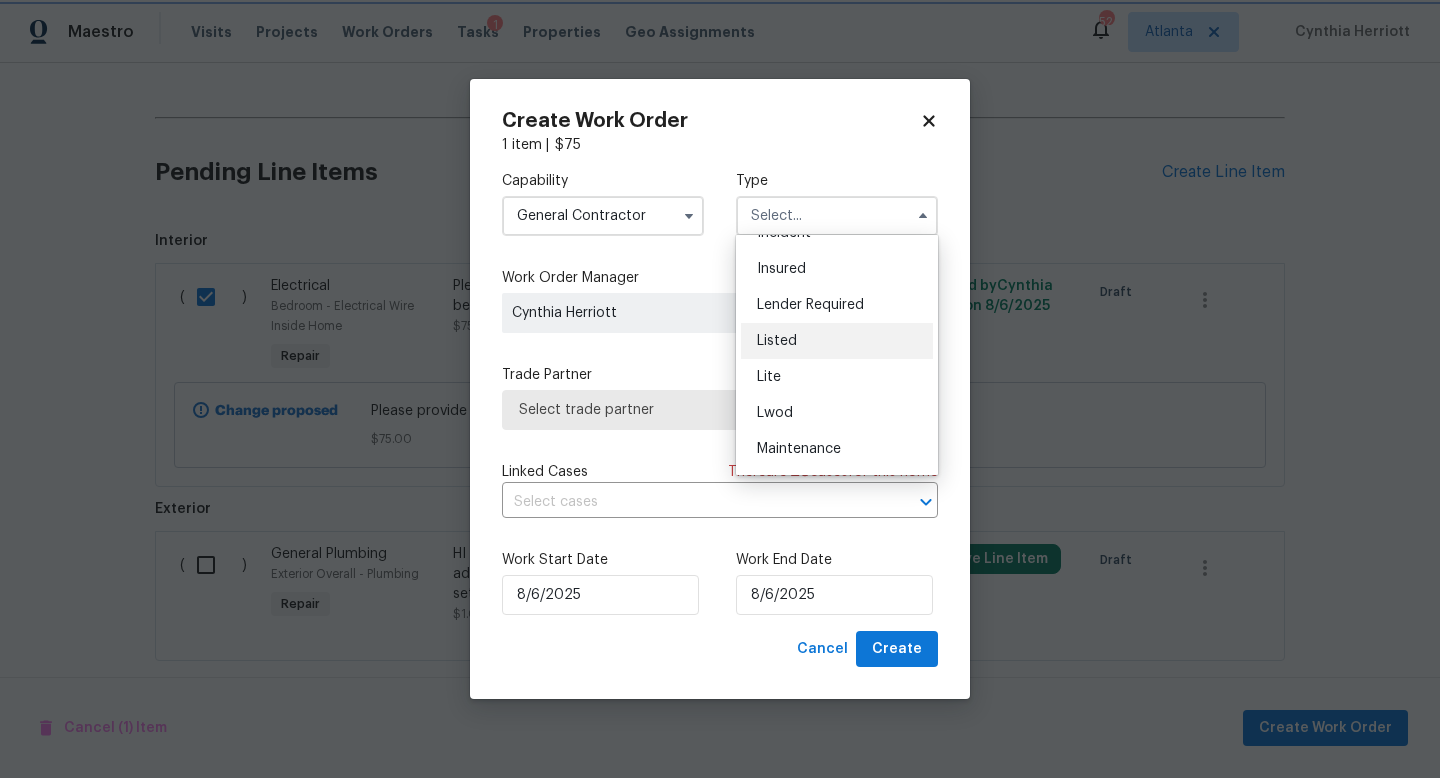 type on "Listed" 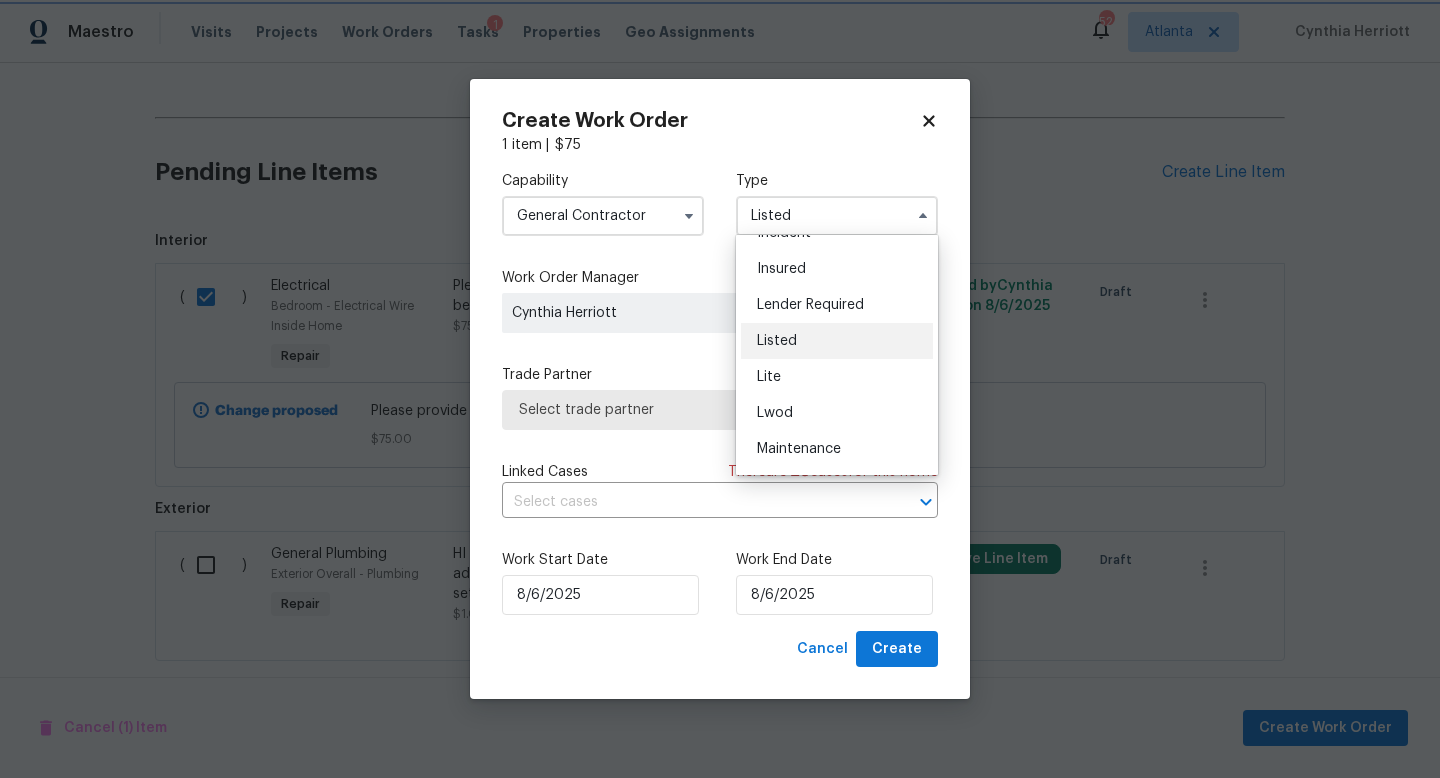 scroll, scrollTop: 0, scrollLeft: 0, axis: both 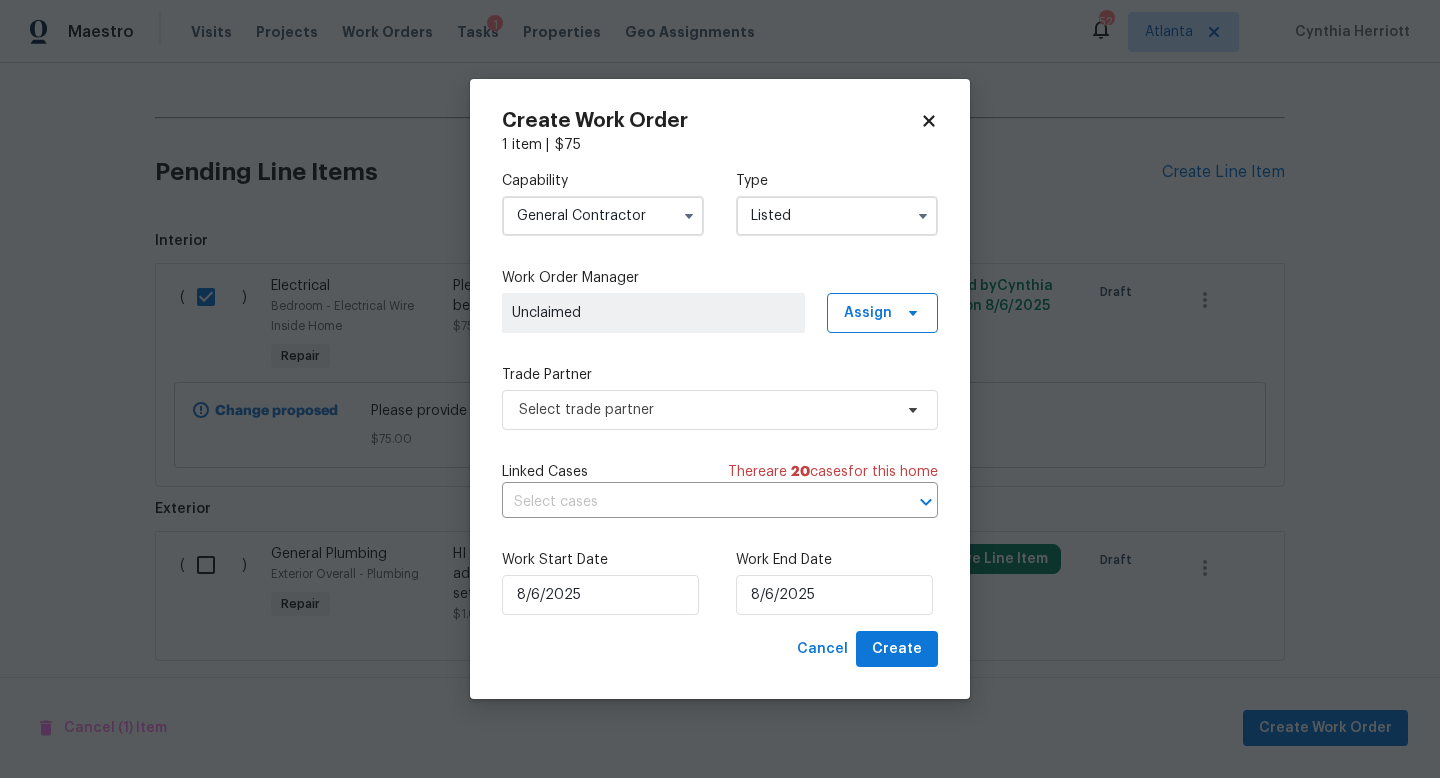 click on "Unclaimed" at bounding box center (653, 313) 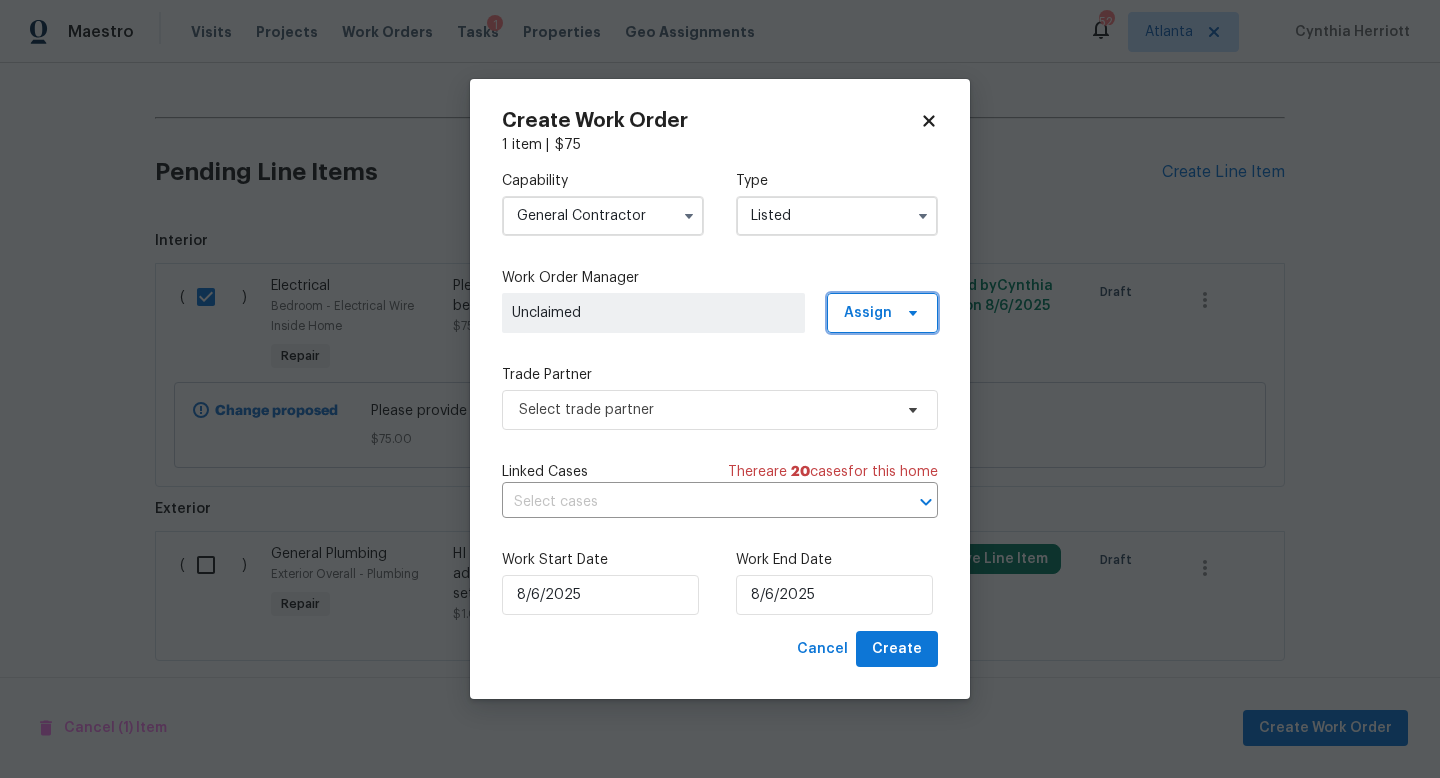 click on "Assign" at bounding box center (882, 313) 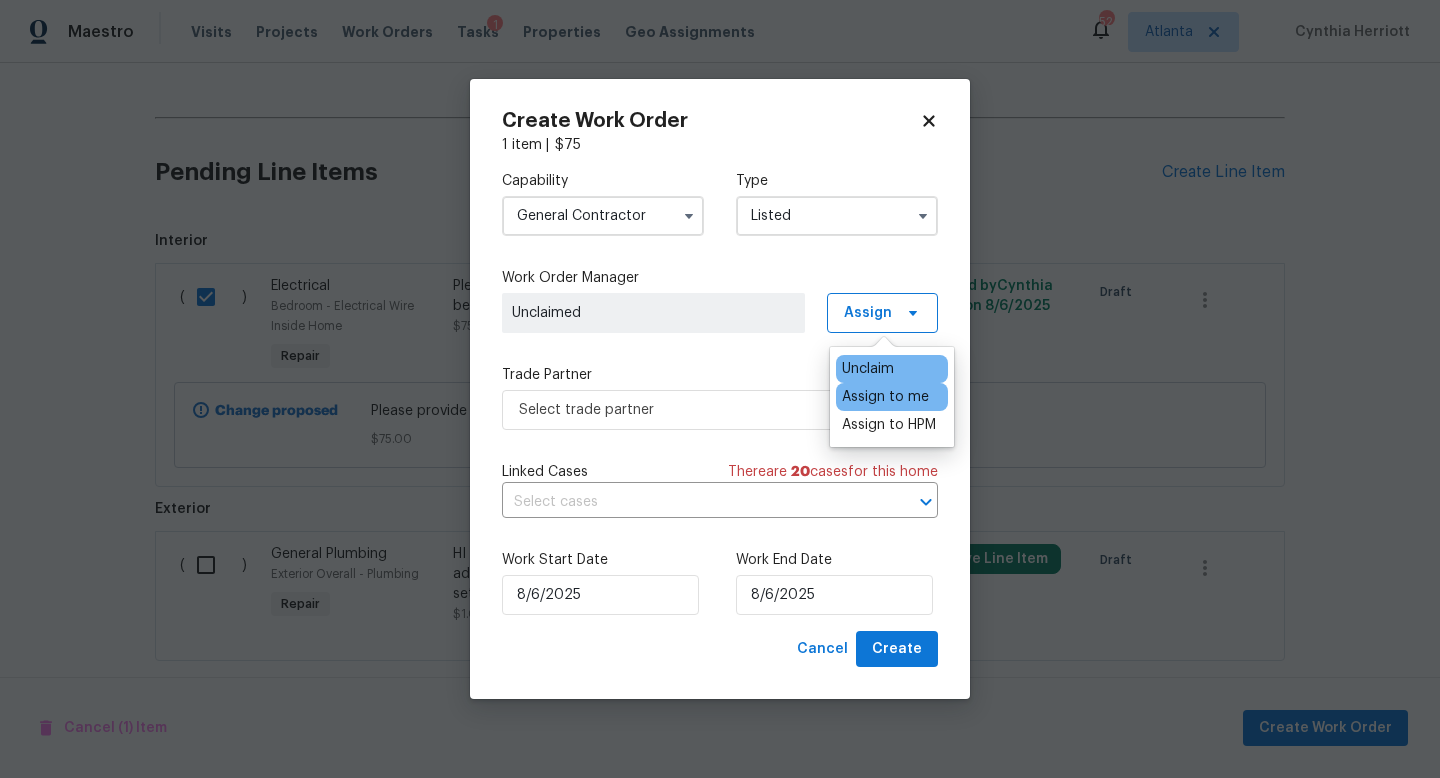 click on "Assign to me" at bounding box center [885, 397] 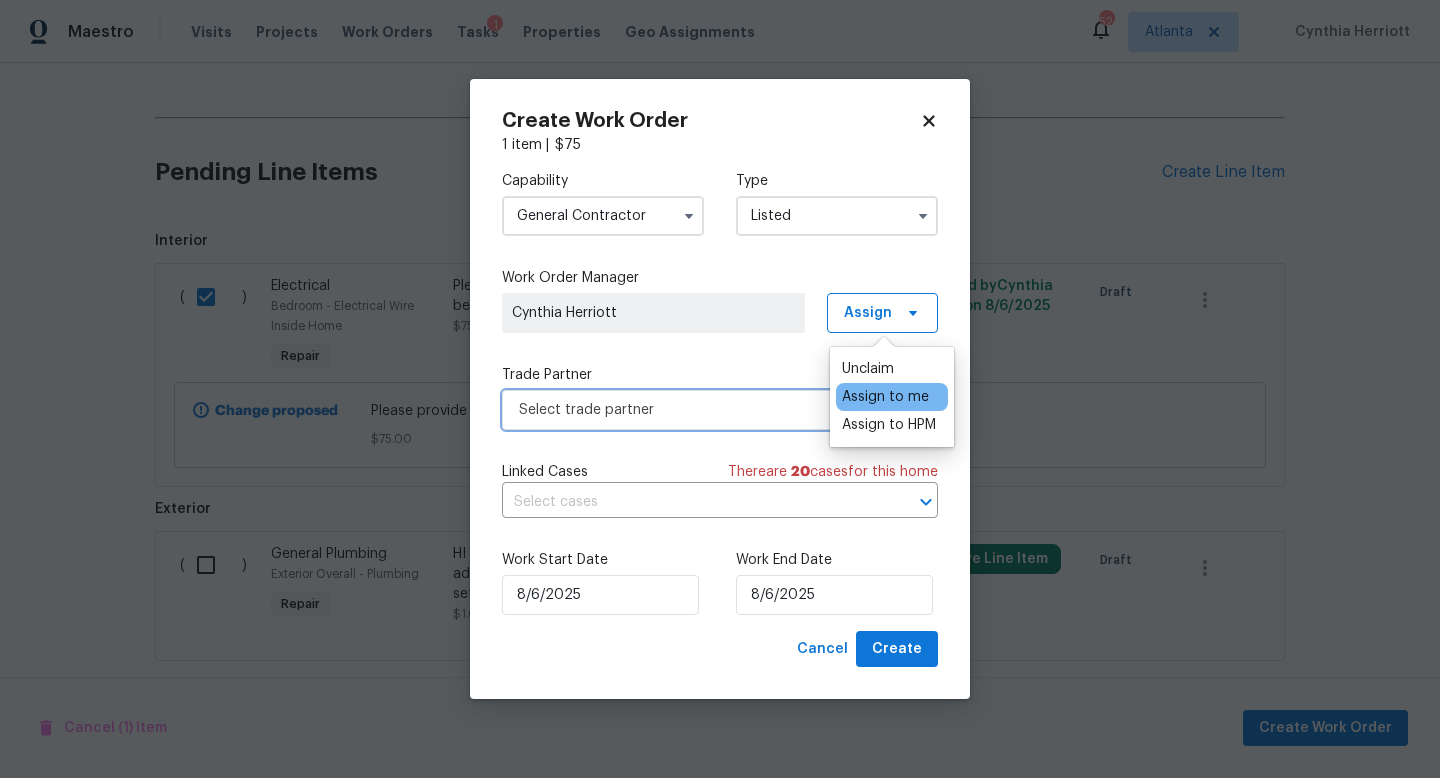 click on "Select trade partner" at bounding box center [705, 410] 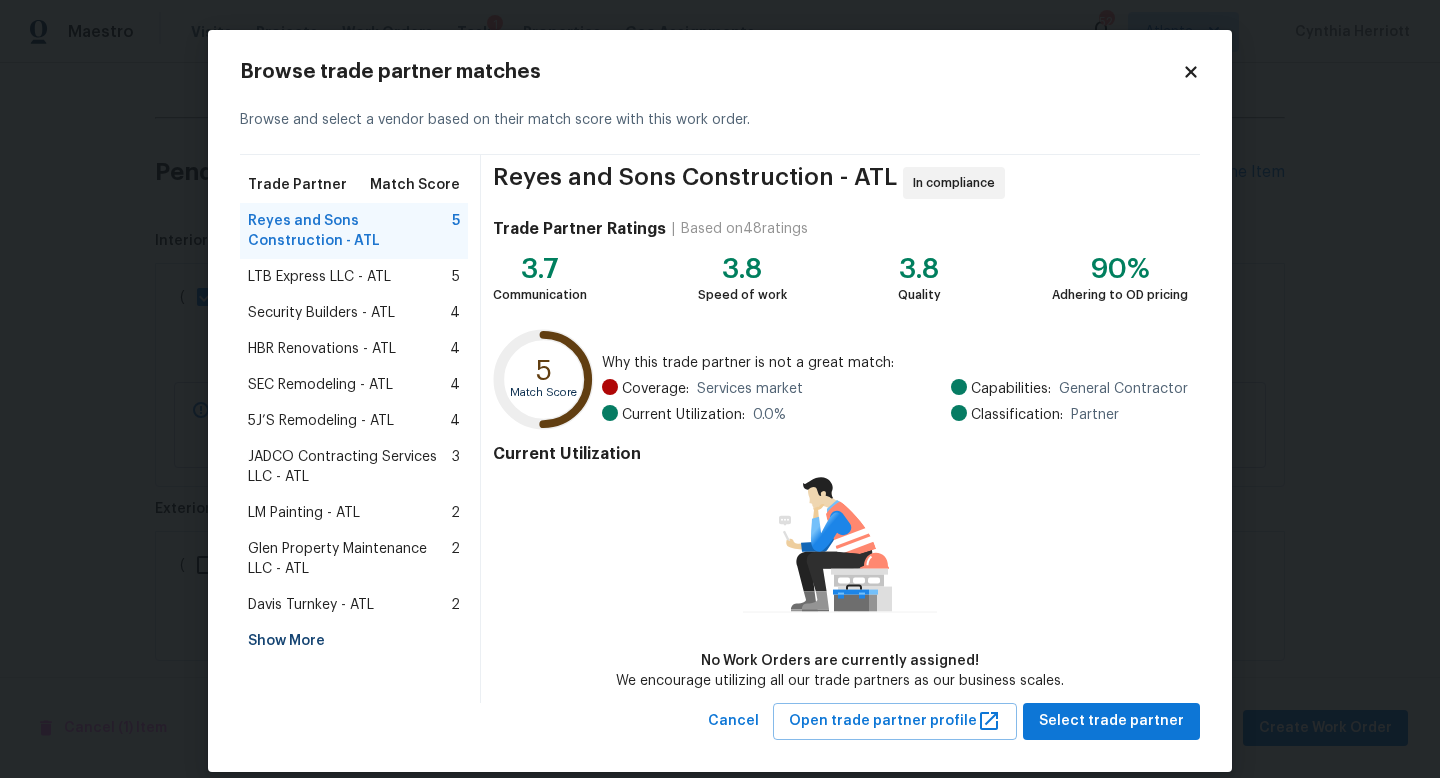 click on "LM Painting - ATL" at bounding box center [304, 513] 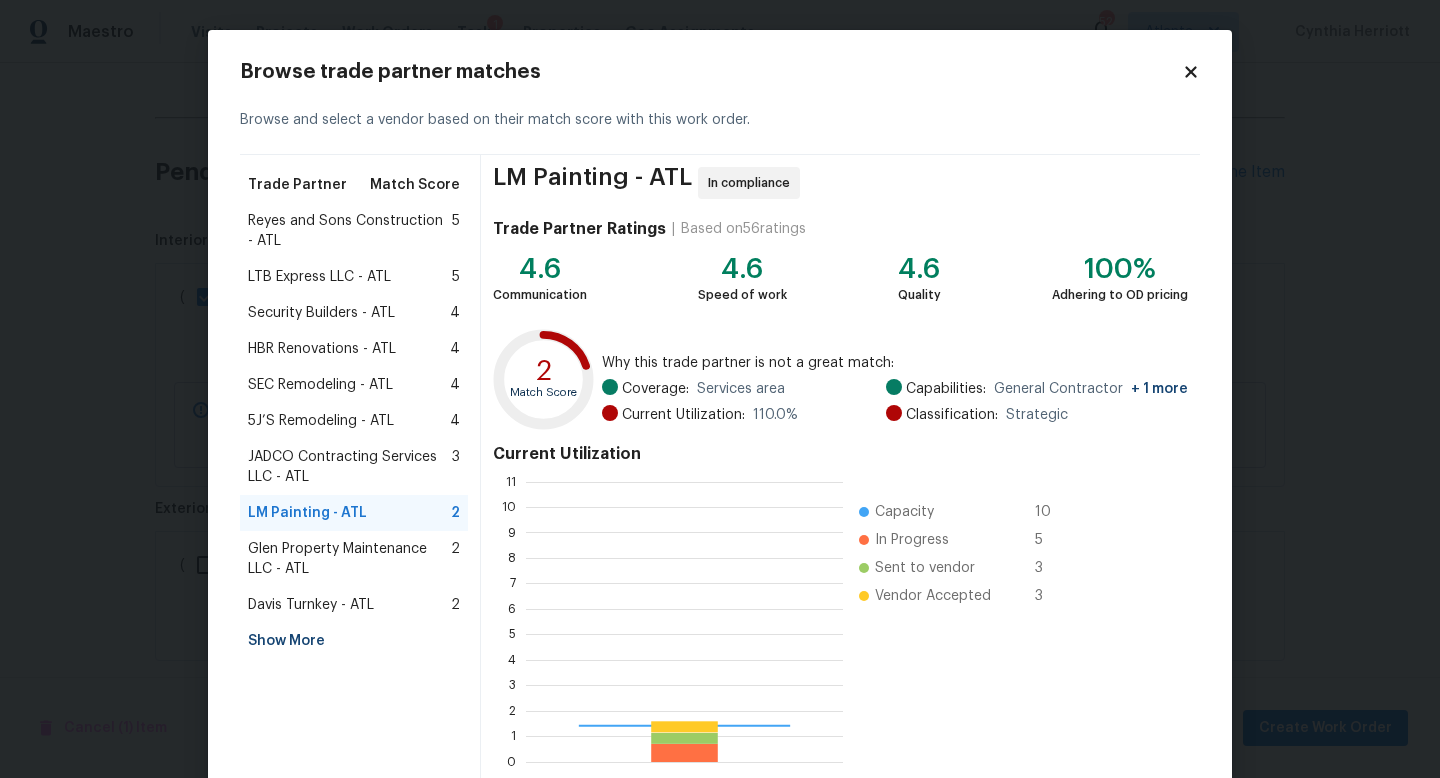 scroll, scrollTop: 2, scrollLeft: 2, axis: both 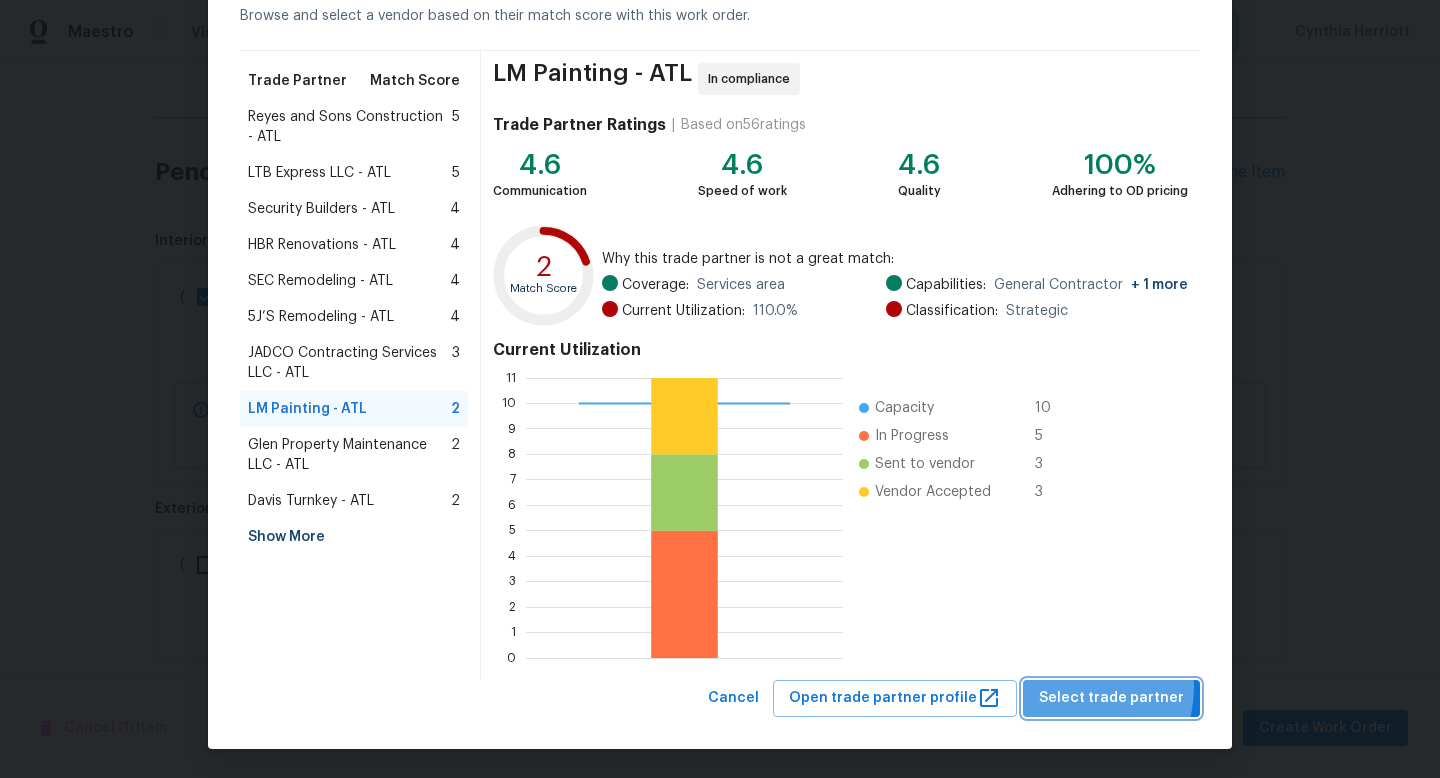 click on "Select trade partner" at bounding box center [1111, 698] 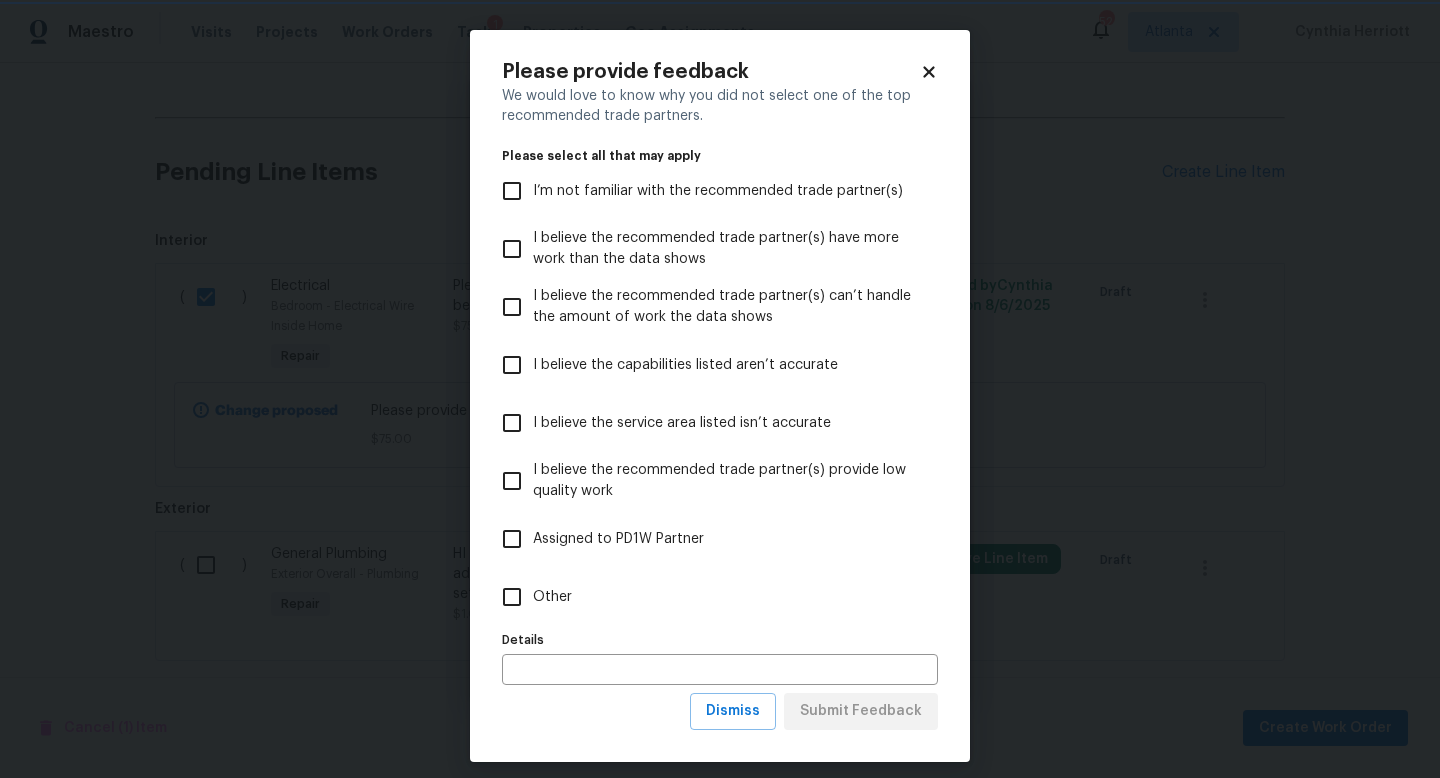 scroll, scrollTop: 0, scrollLeft: 0, axis: both 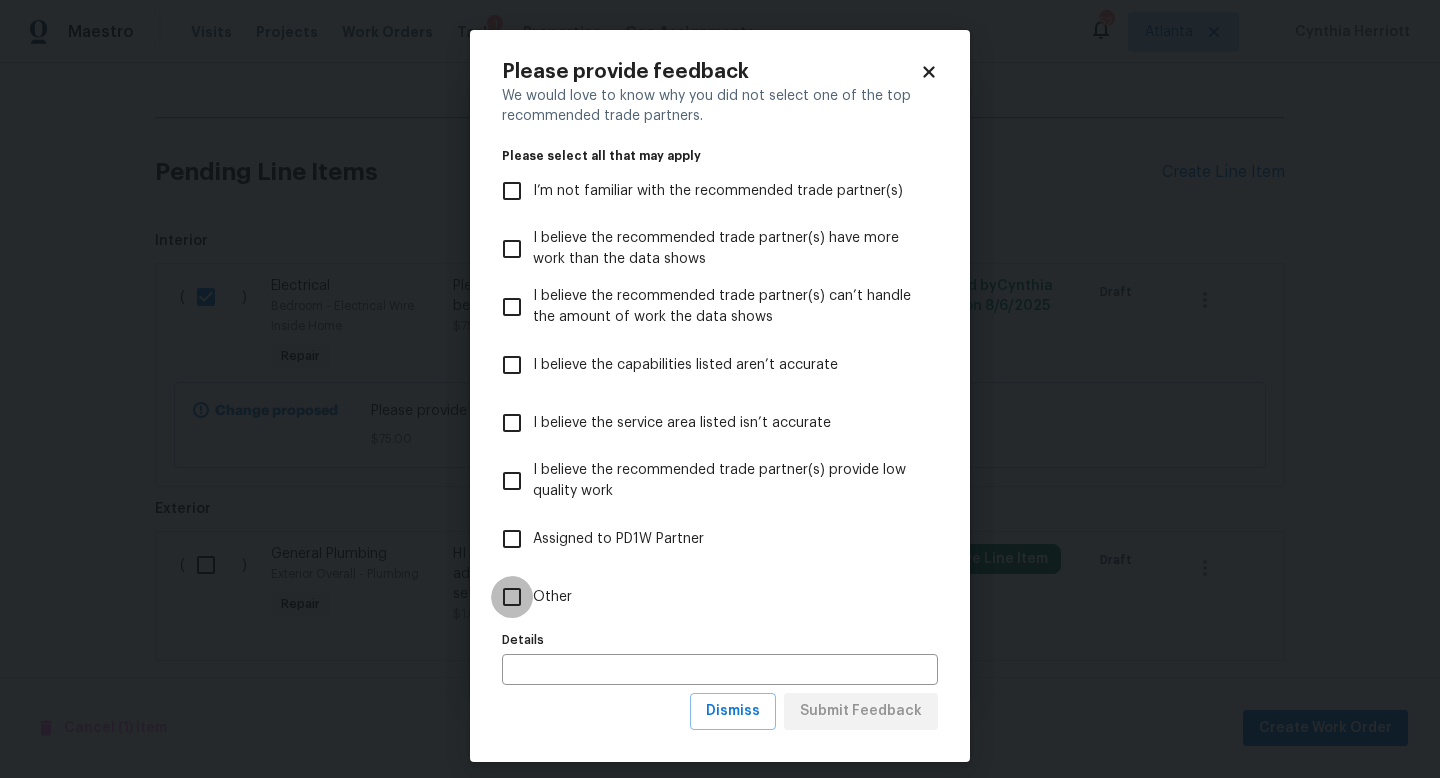 click on "Other" at bounding box center [512, 597] 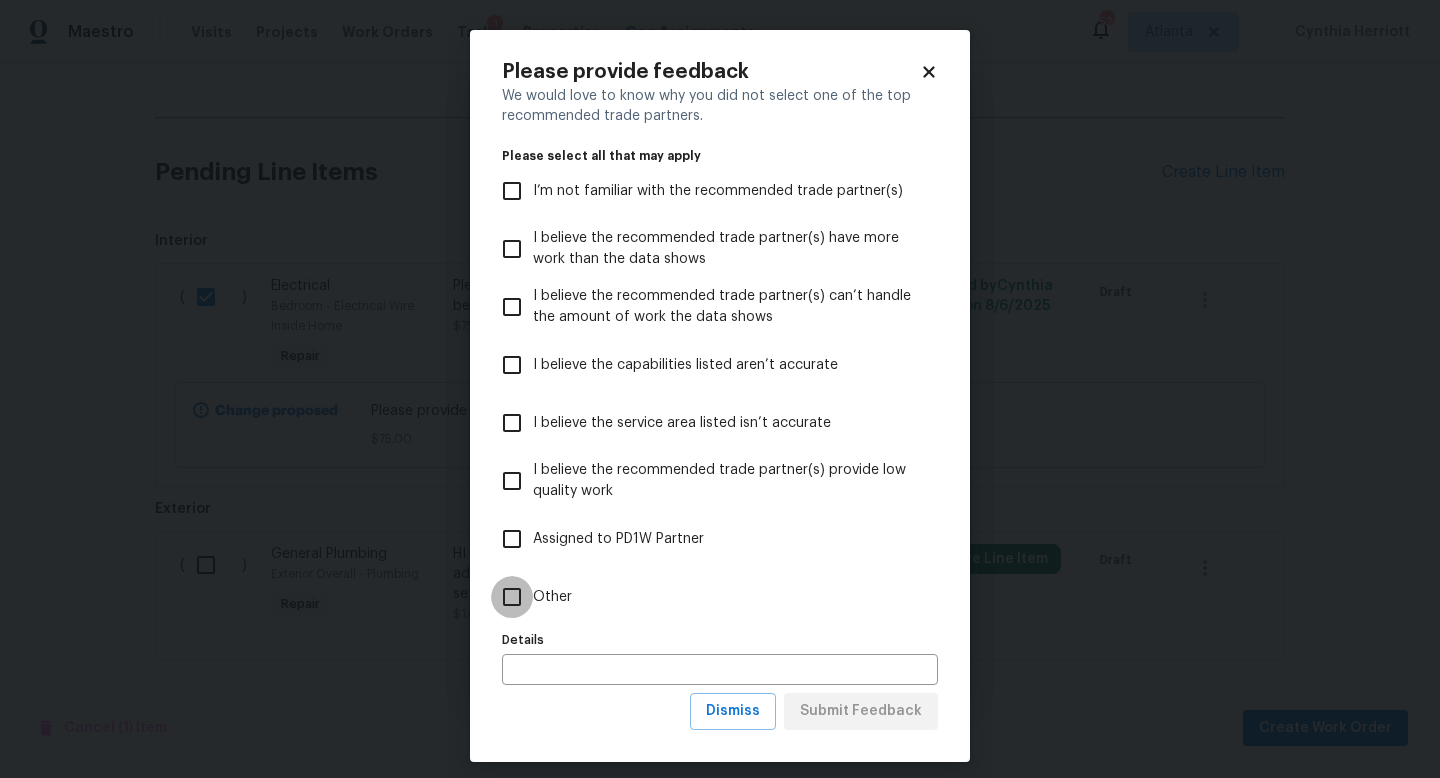 checkbox on "true" 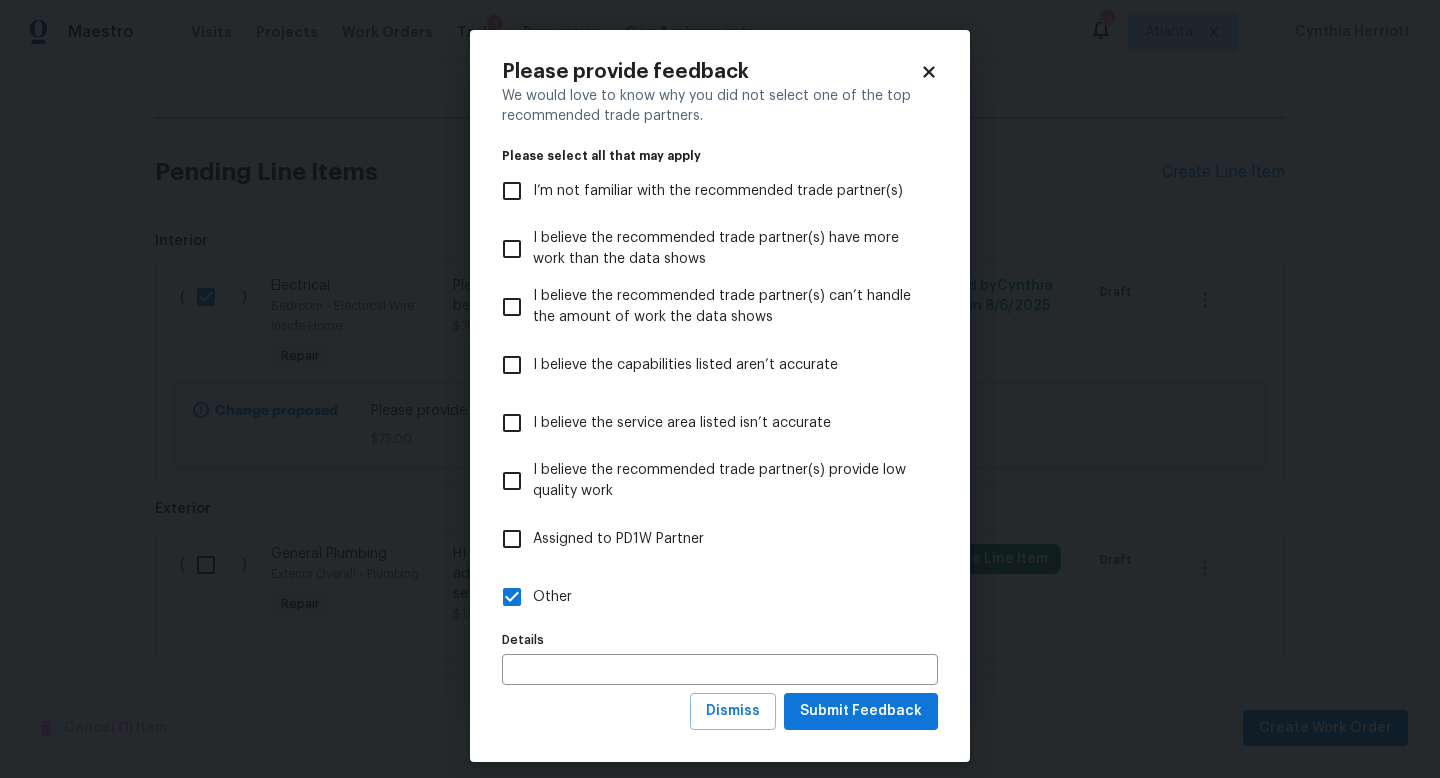 click on "Details Details" at bounding box center [720, 655] 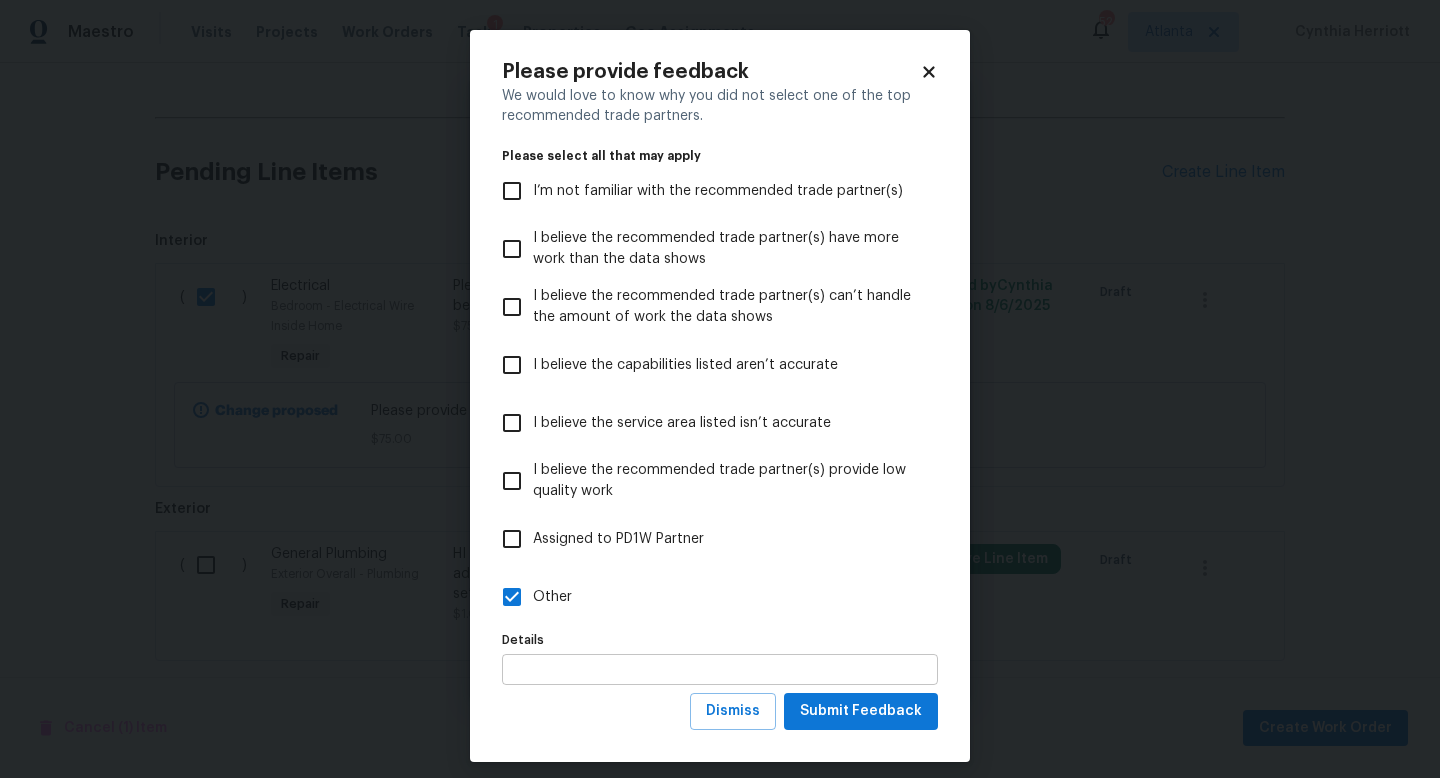 click at bounding box center [720, 669] 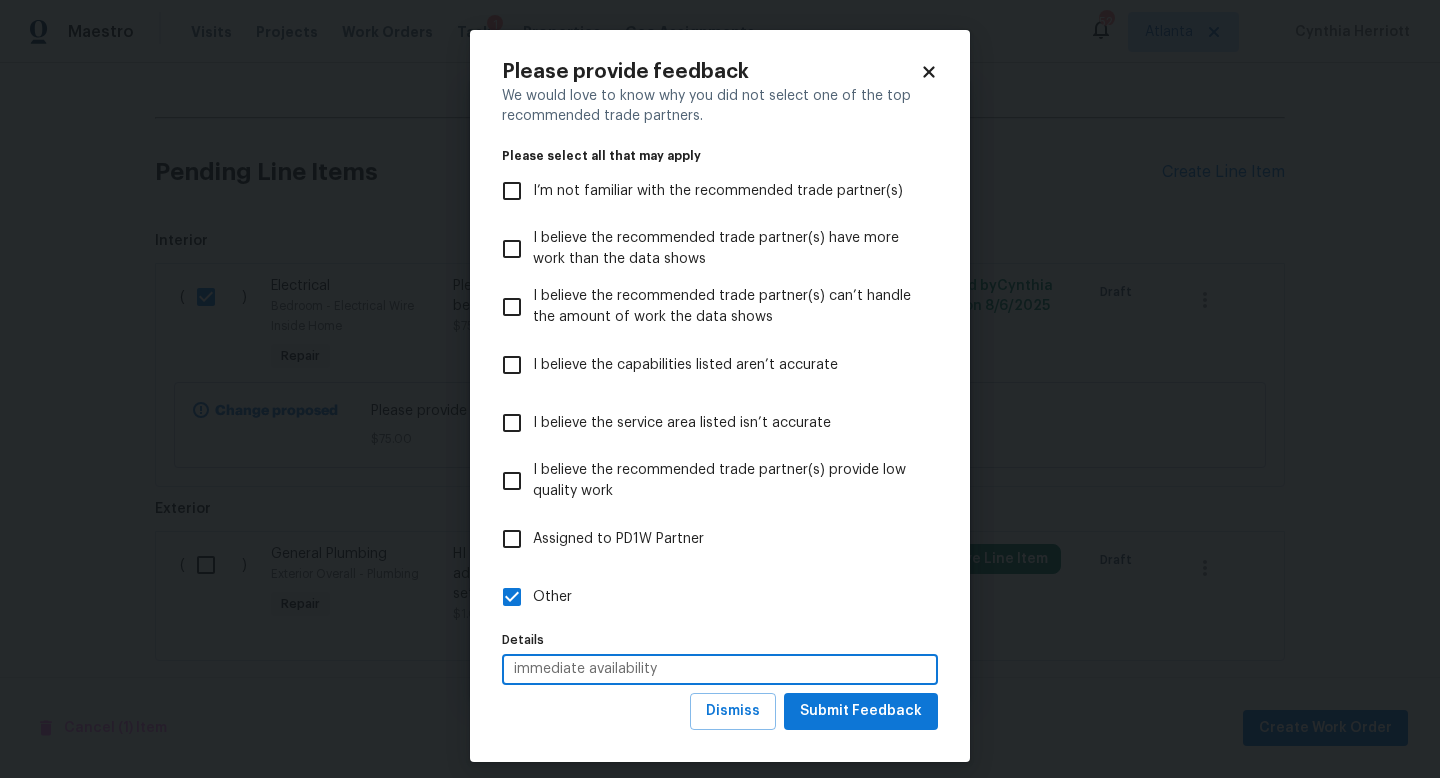 type on "immediate availability" 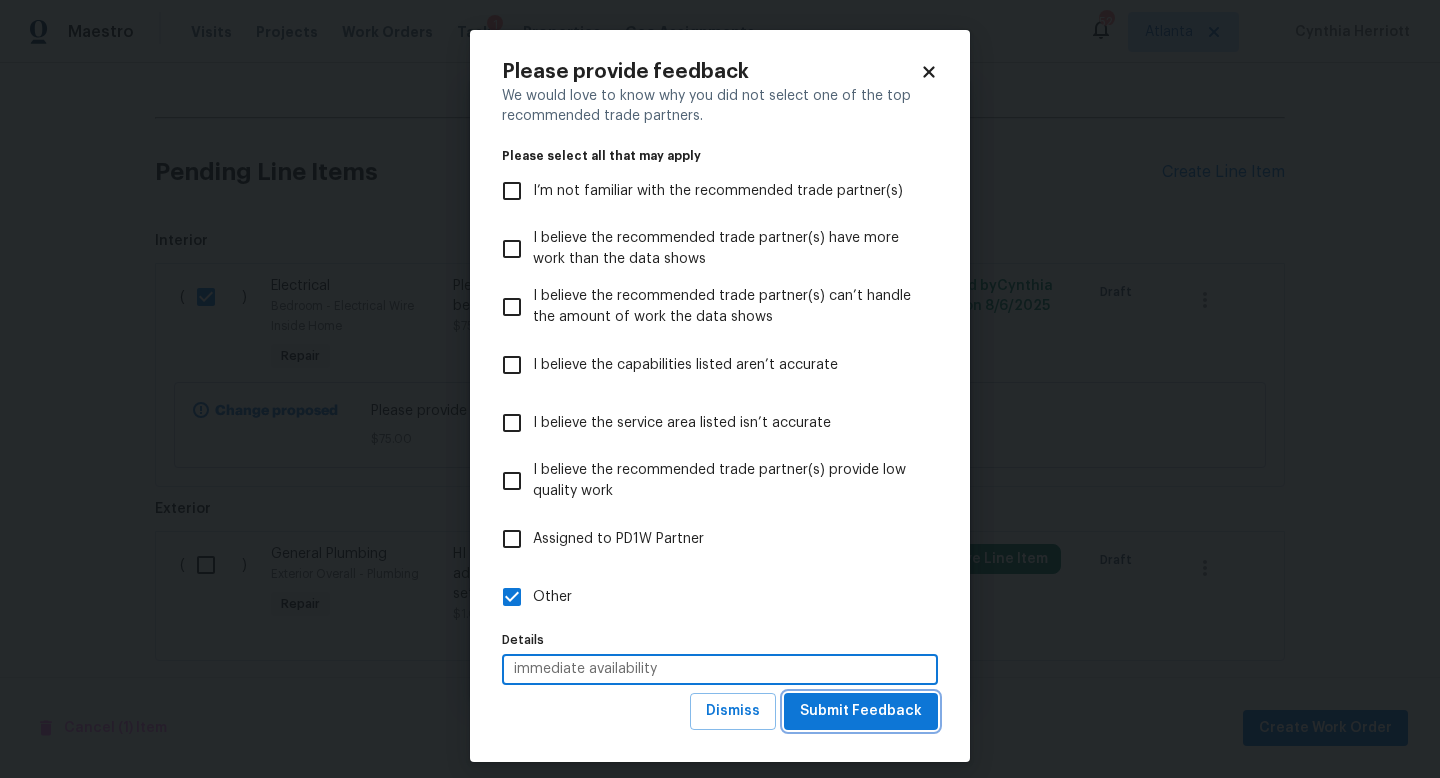 click on "Submit Feedback" at bounding box center [861, 711] 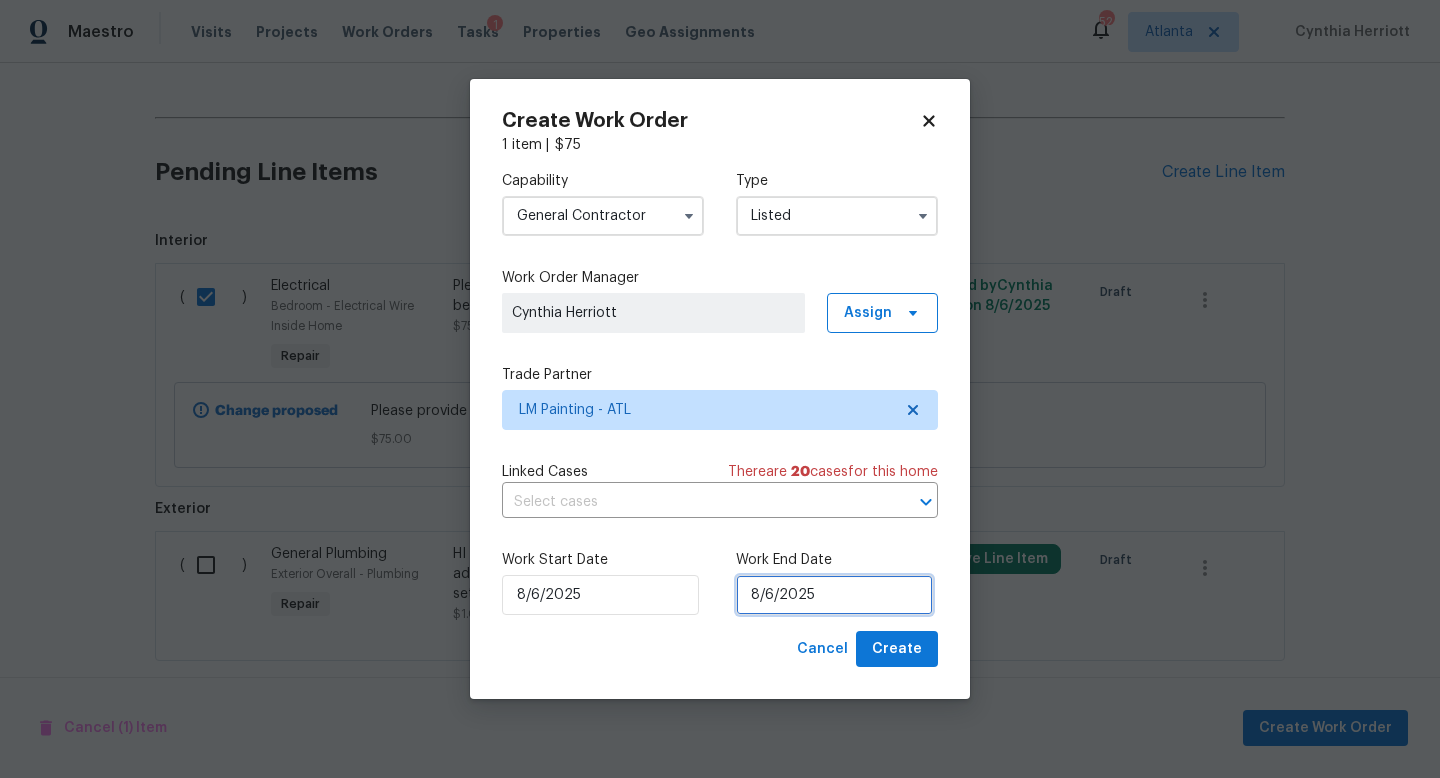 click on "8/6/2025" at bounding box center (834, 595) 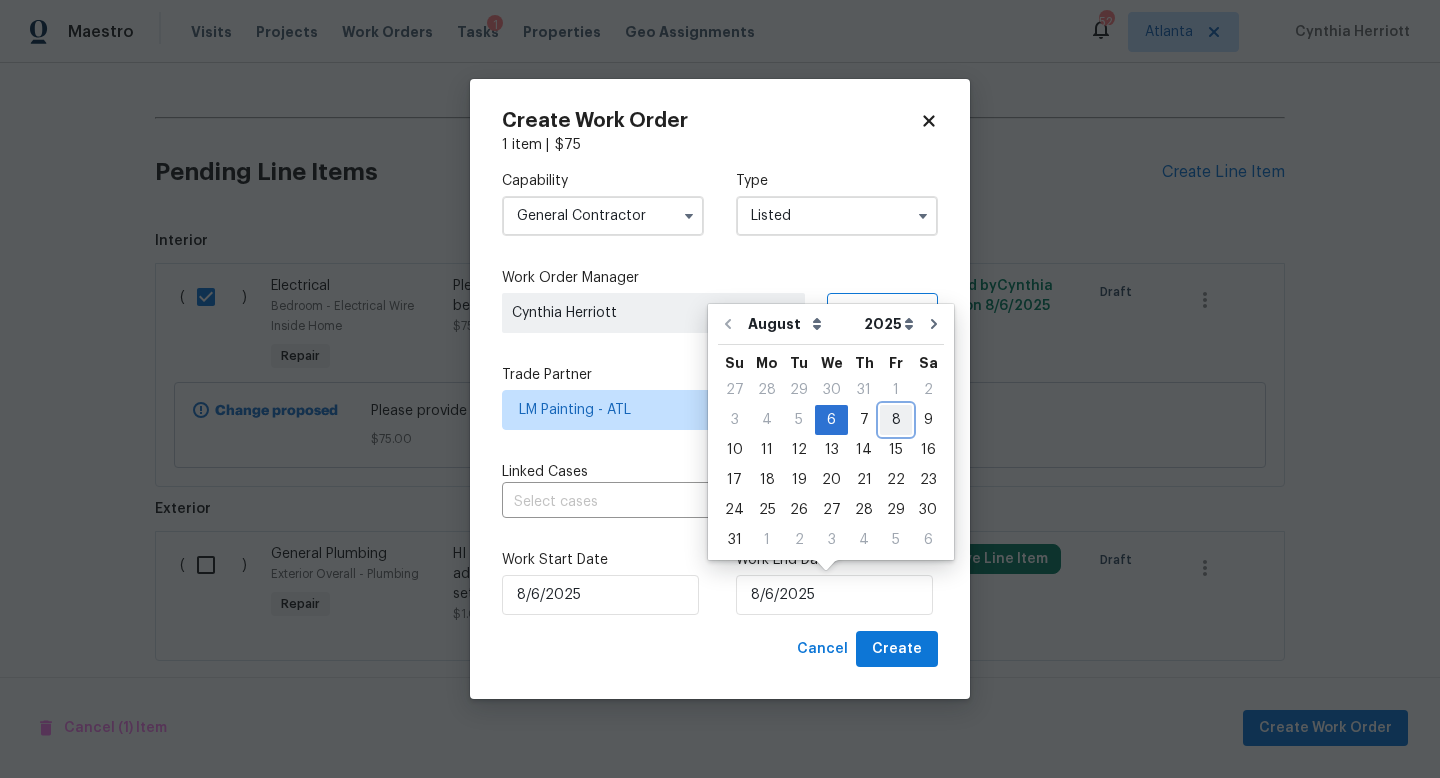 click on "8" at bounding box center [896, 420] 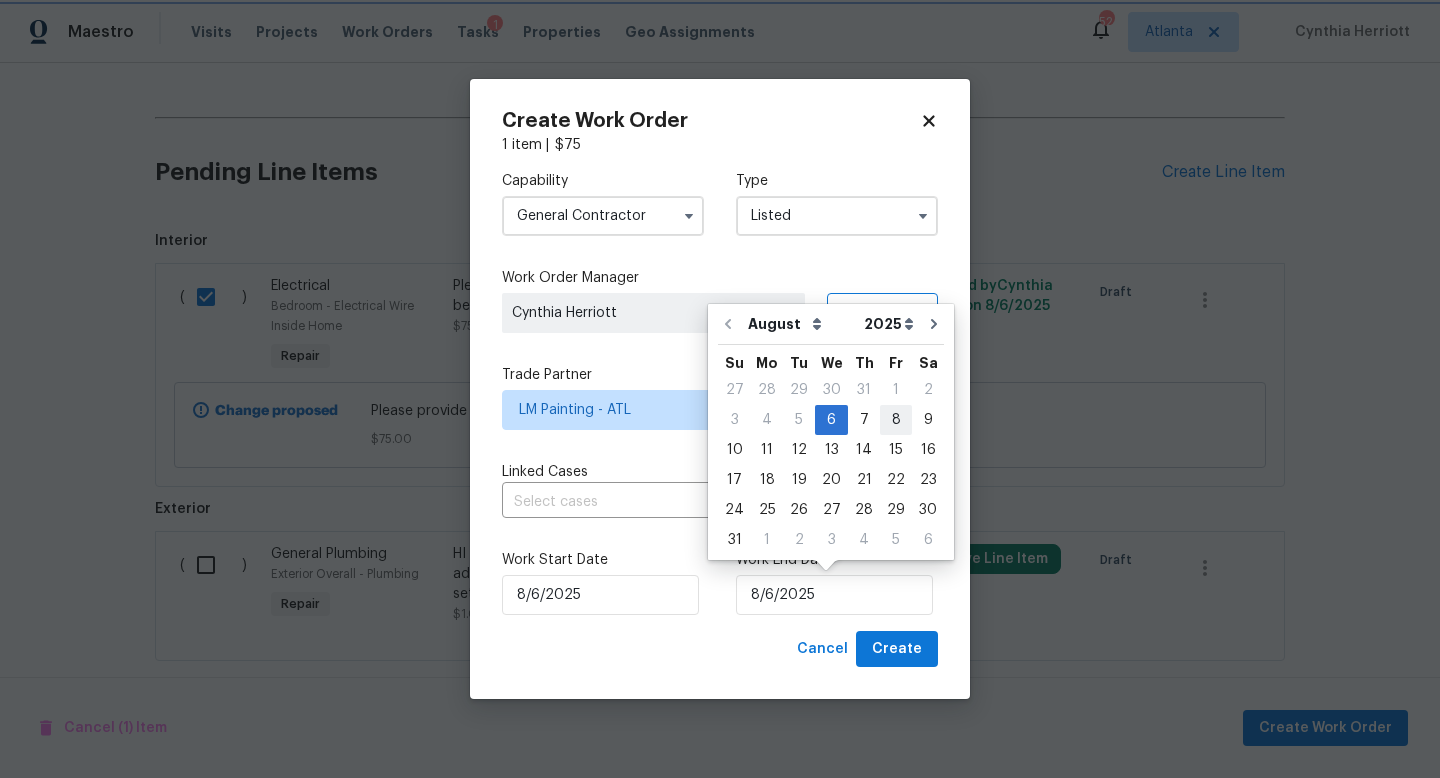 type on "8/8/2025" 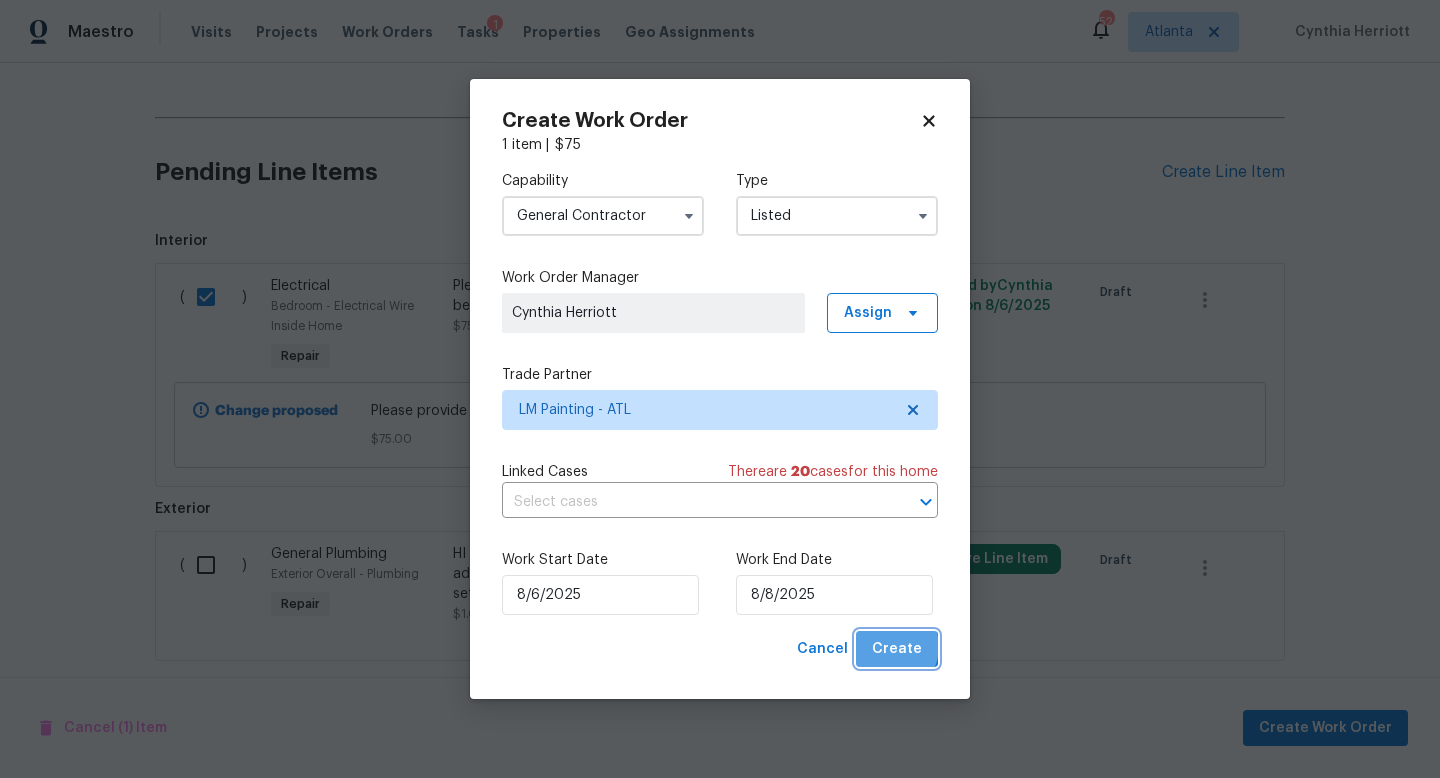 click on "Create" at bounding box center [897, 649] 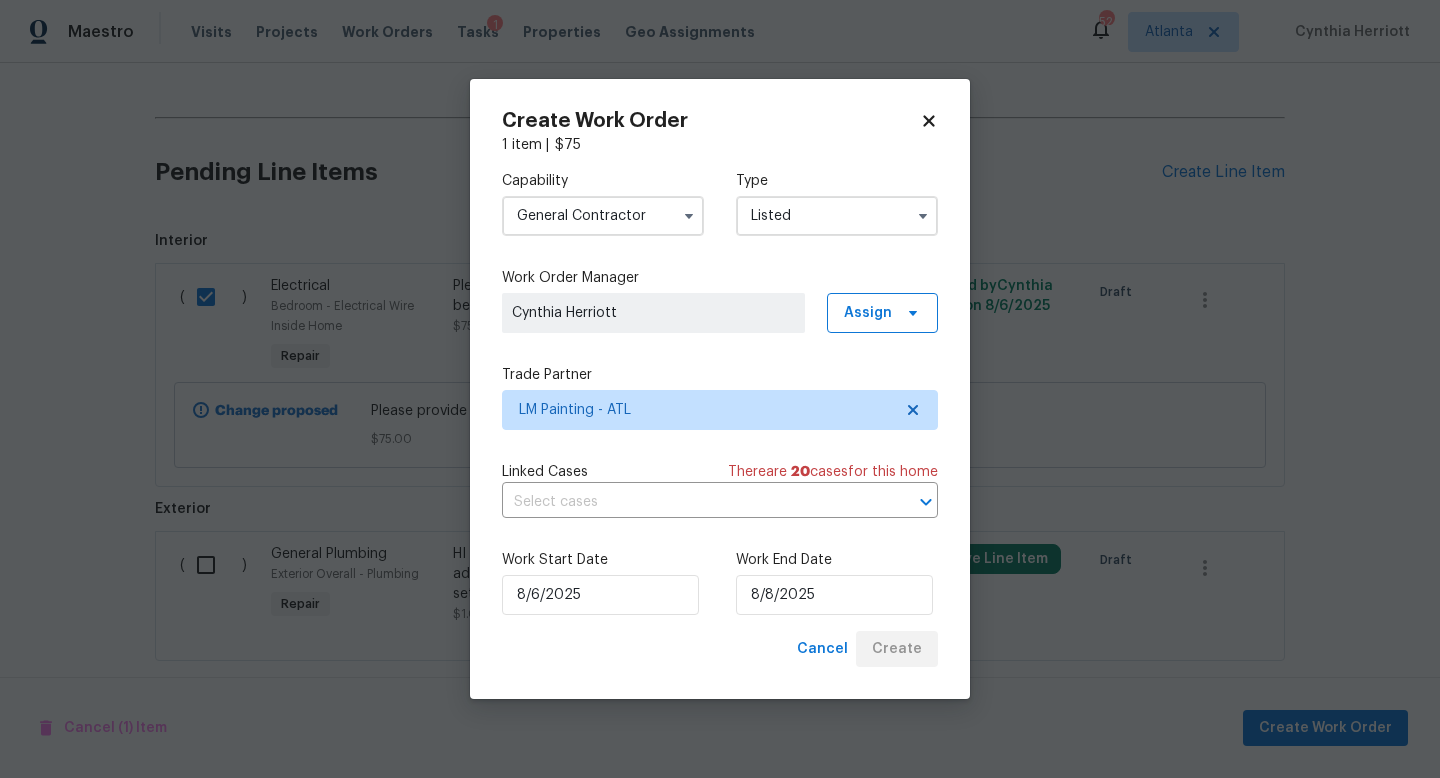 checkbox on "false" 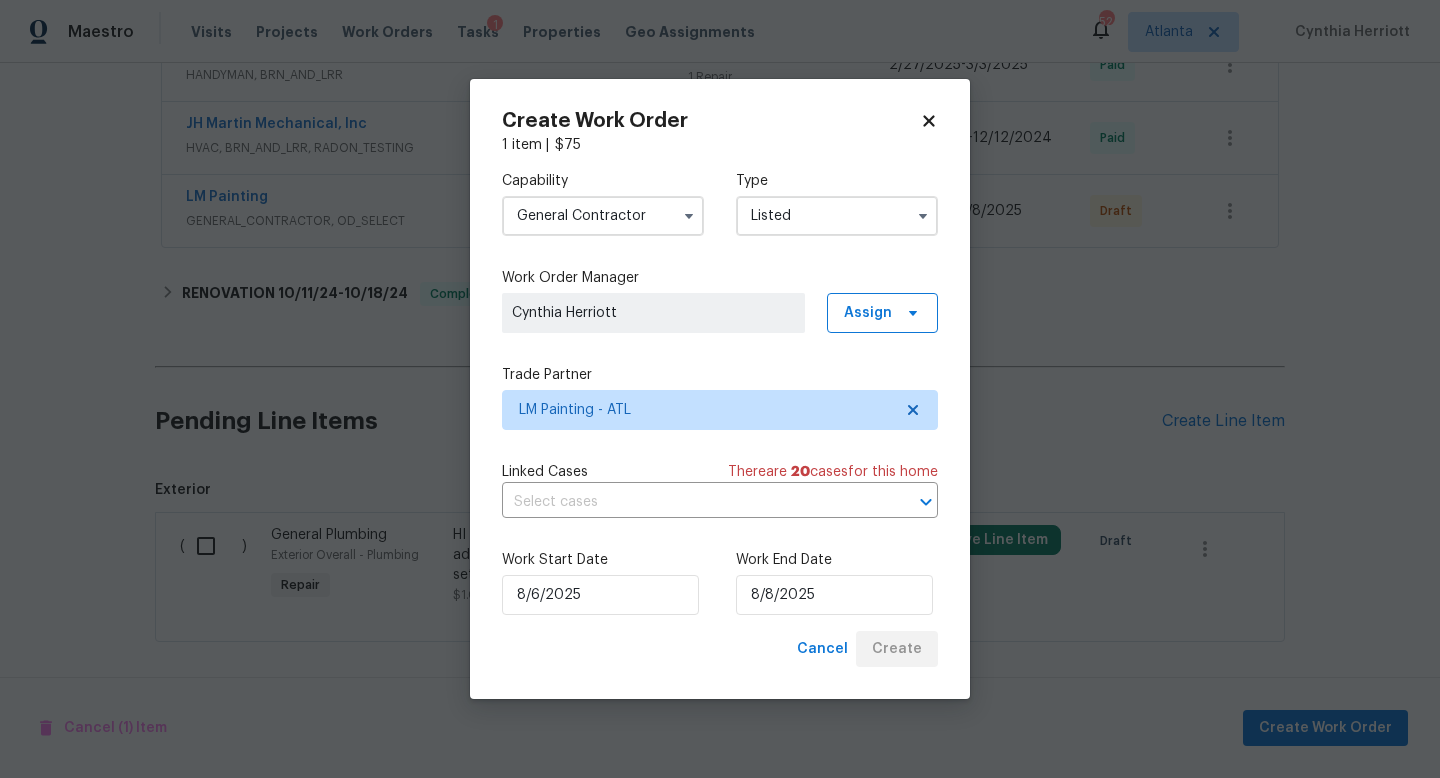scroll, scrollTop: 564, scrollLeft: 0, axis: vertical 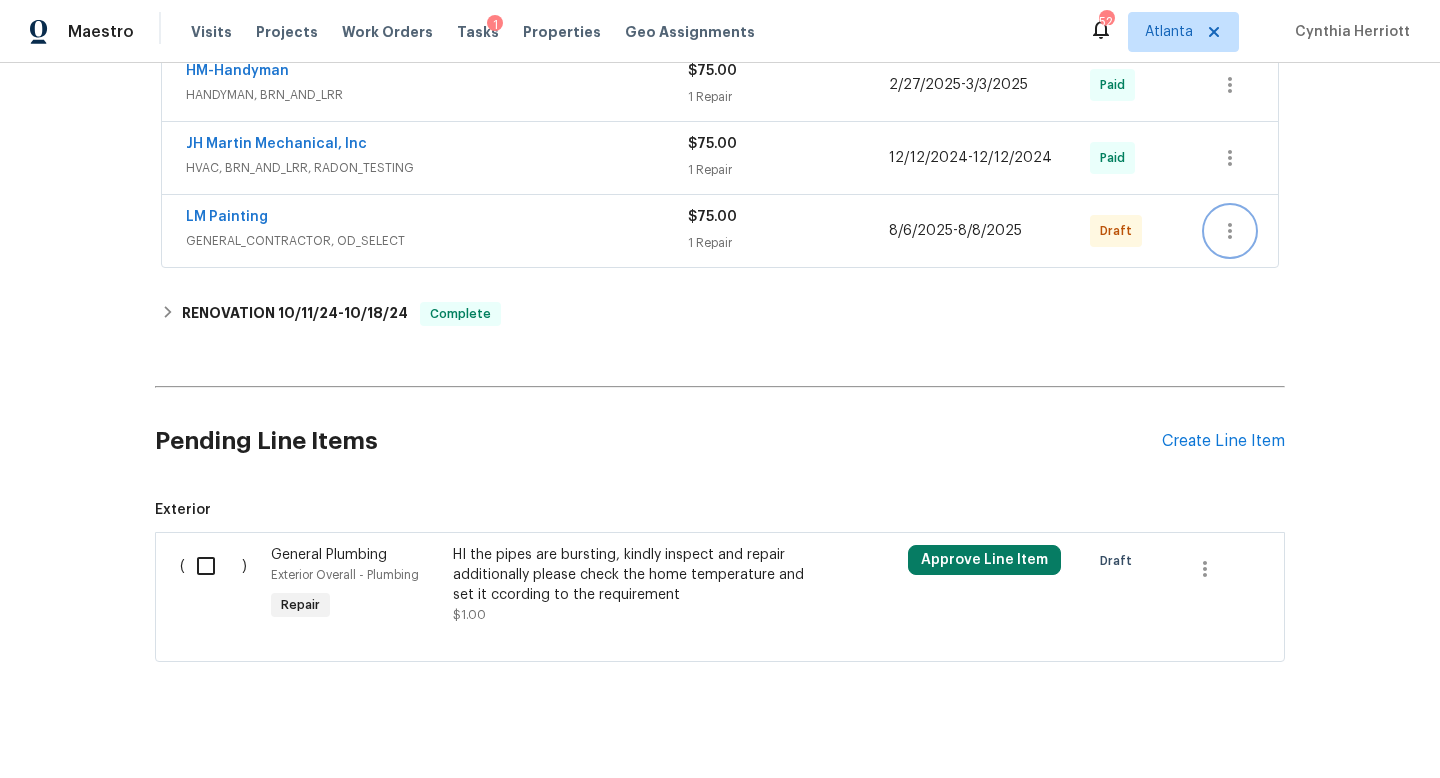 click 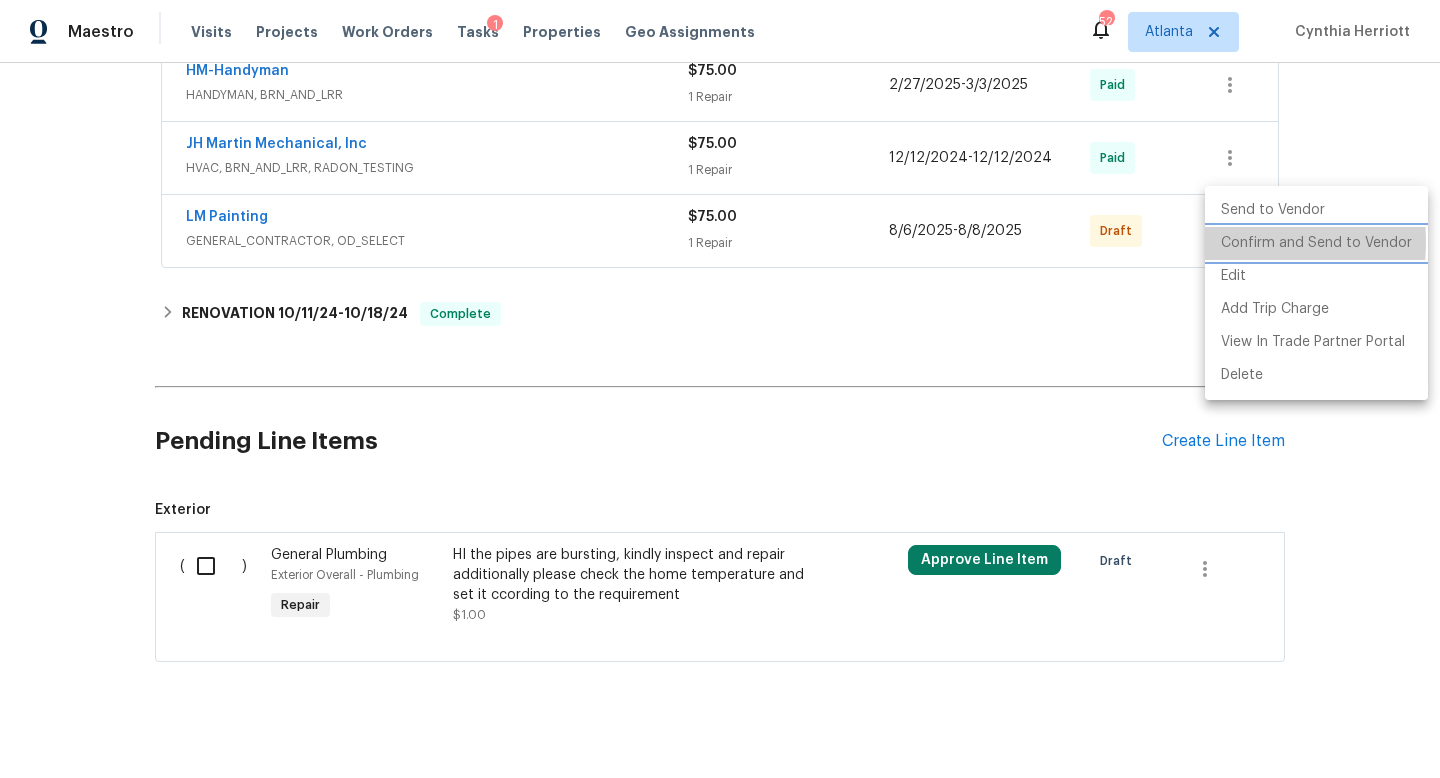 click on "Confirm and Send to Vendor" at bounding box center [1316, 243] 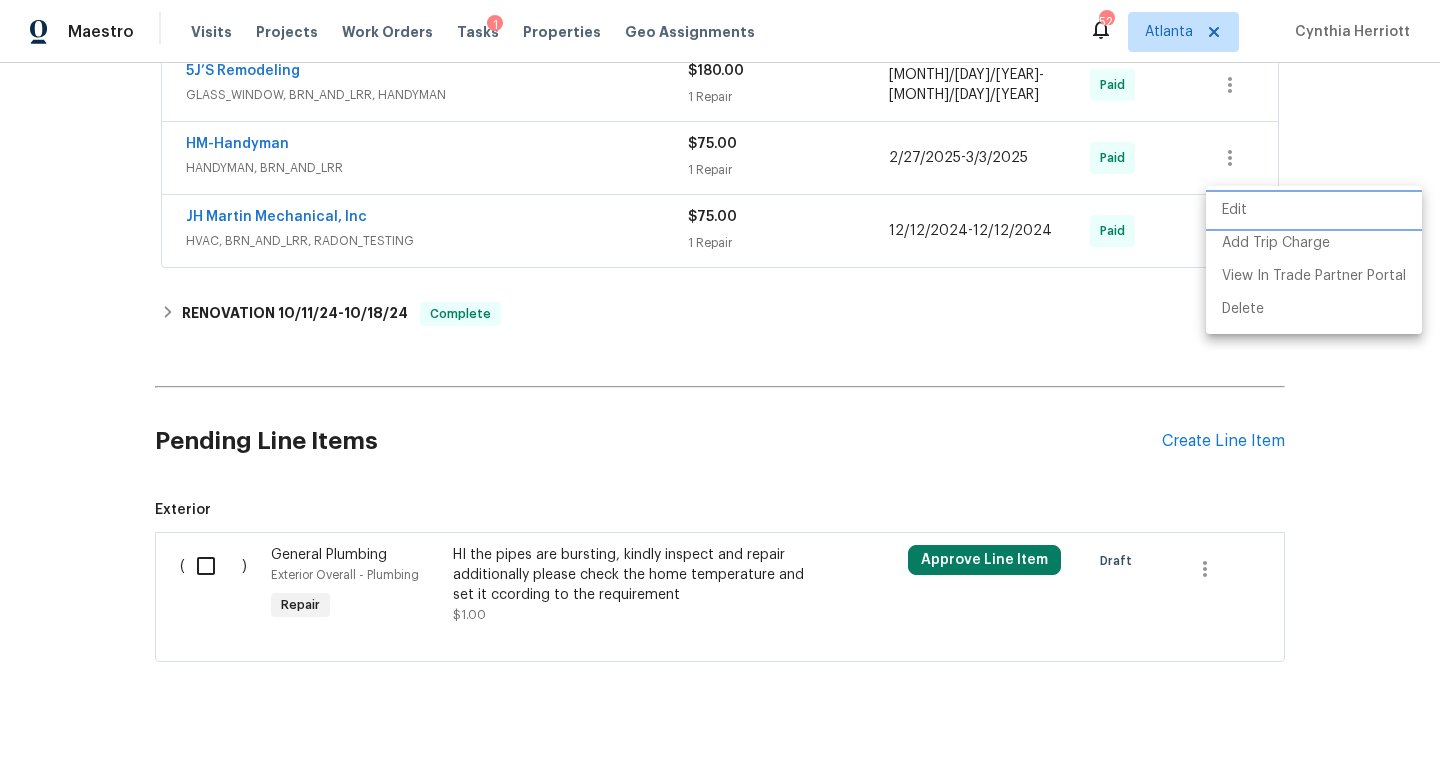 scroll, scrollTop: 272, scrollLeft: 0, axis: vertical 